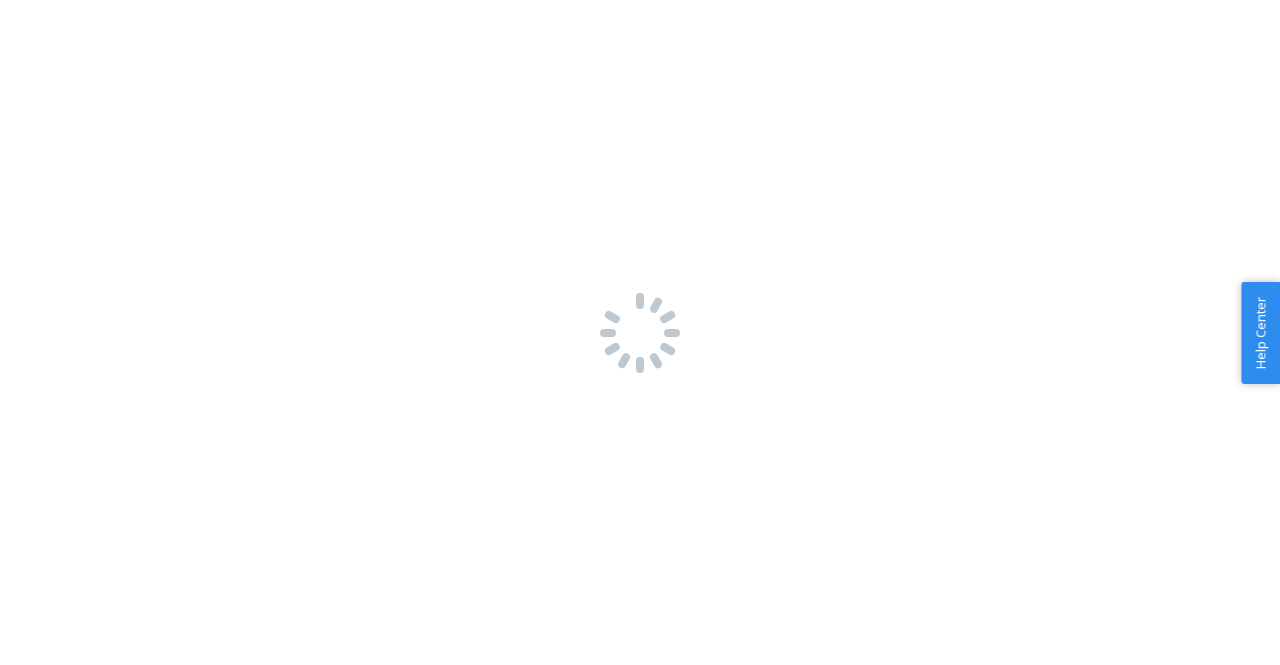 scroll, scrollTop: 0, scrollLeft: 0, axis: both 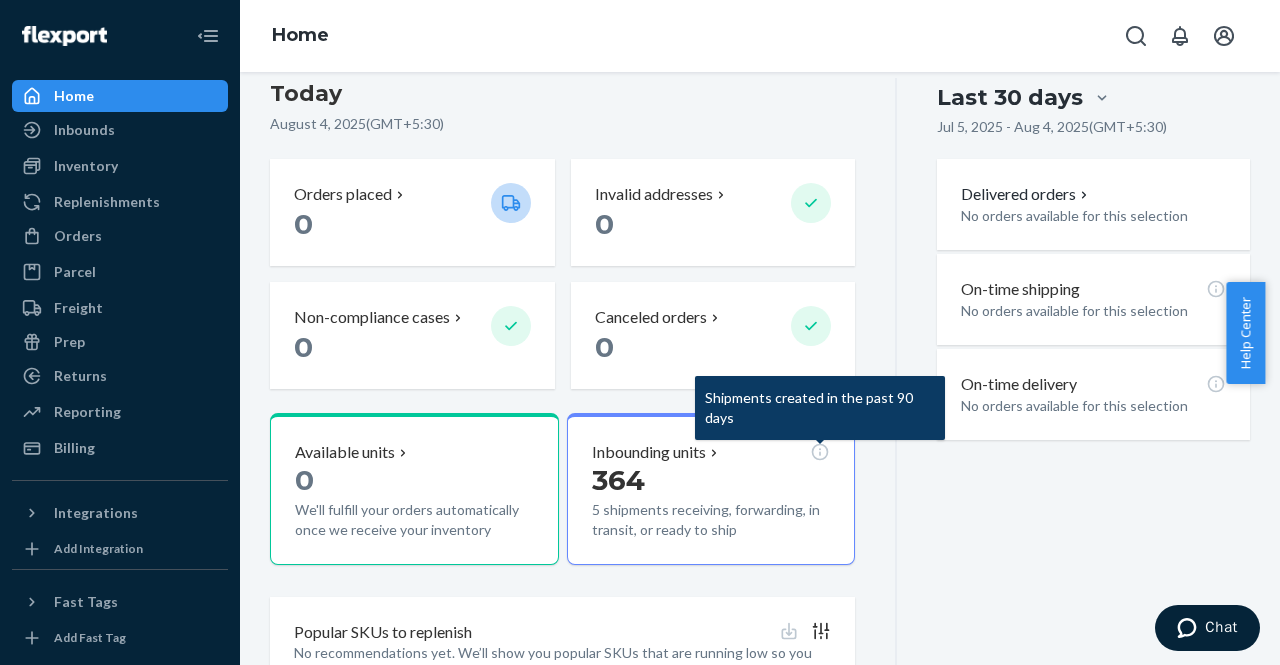click 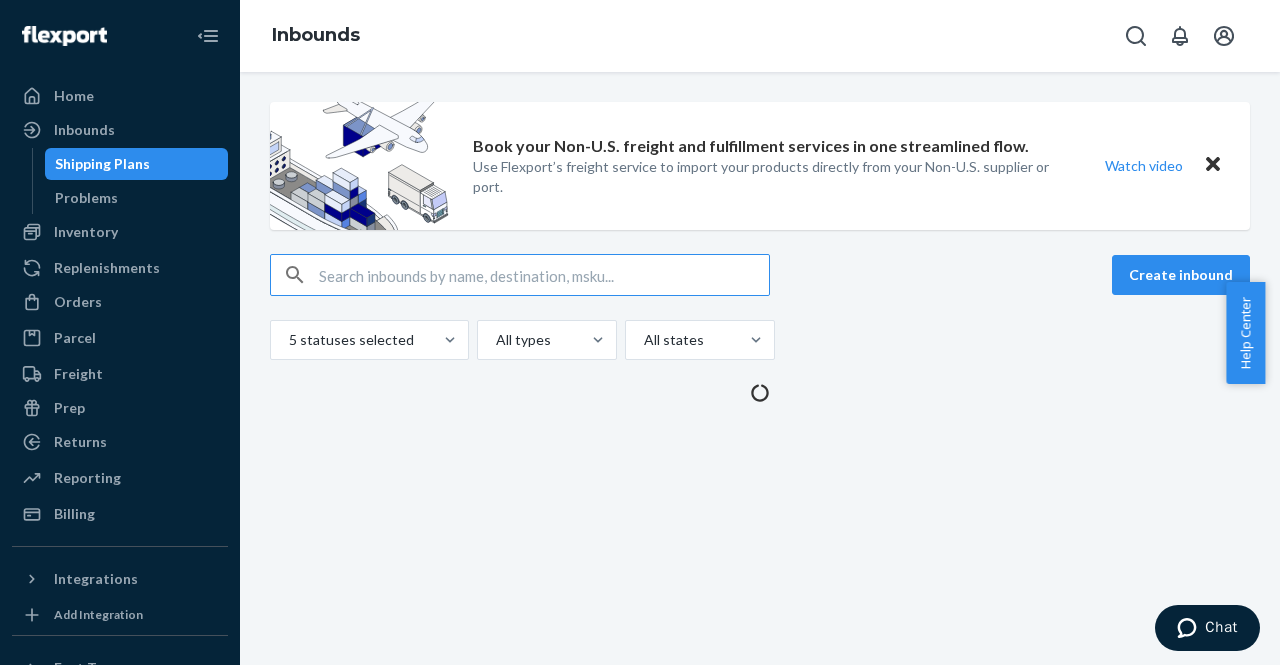 scroll, scrollTop: 0, scrollLeft: 0, axis: both 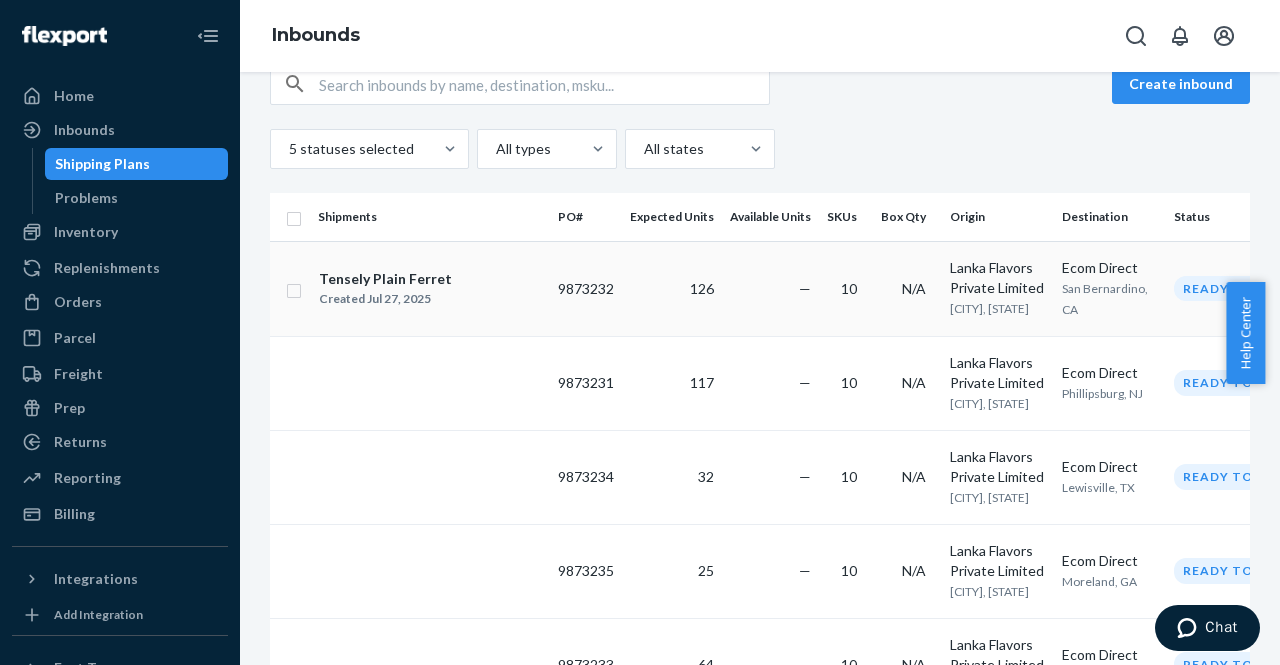 click on "Tensely Plain Ferret Created [DATE]" at bounding box center (430, 289) 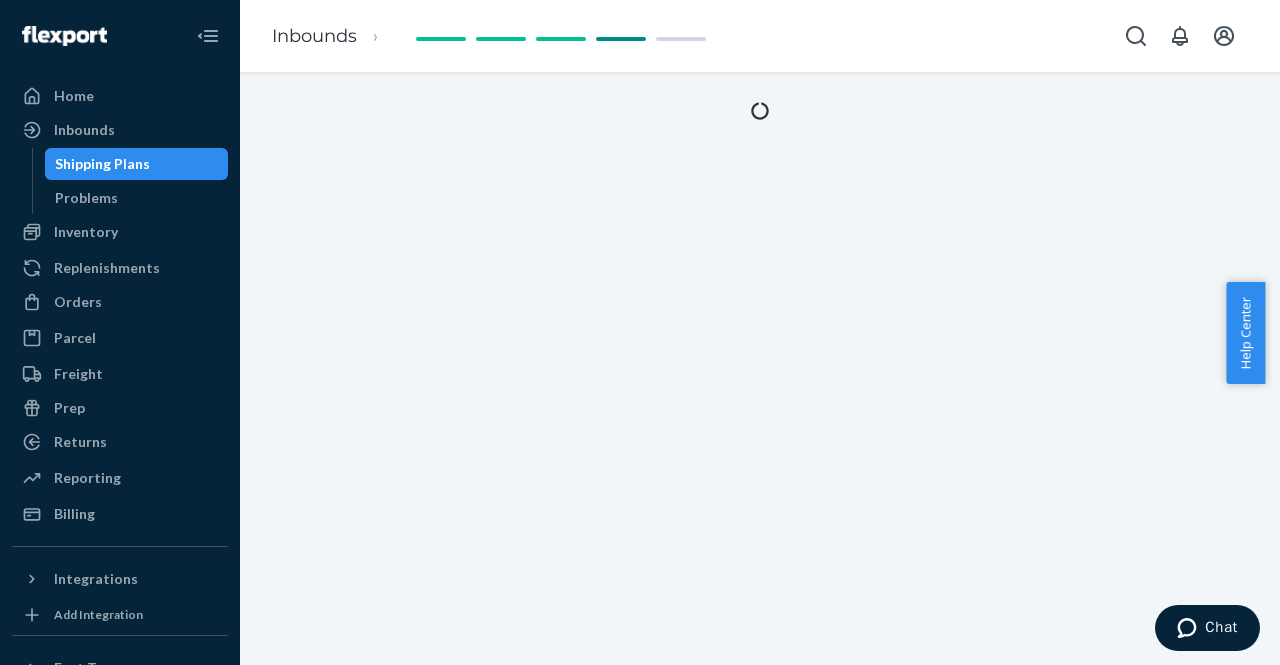 scroll, scrollTop: 0, scrollLeft: 0, axis: both 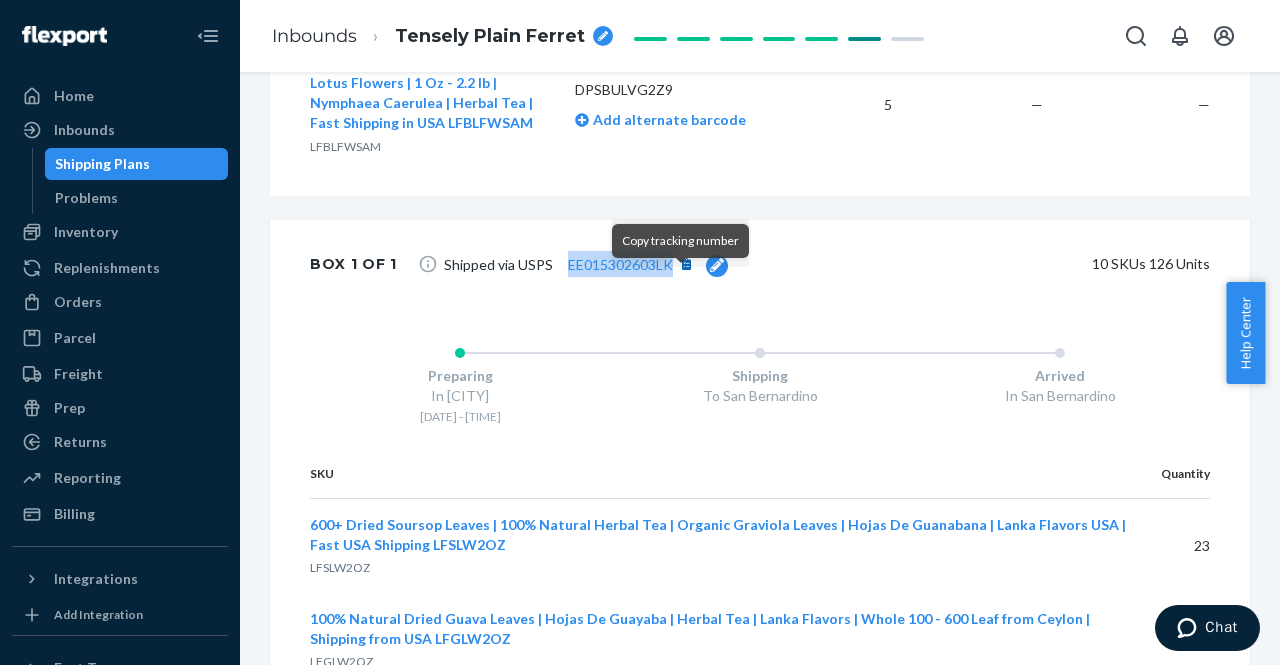 drag, startPoint x: 556, startPoint y: 285, endPoint x: 666, endPoint y: 284, distance: 110.00455 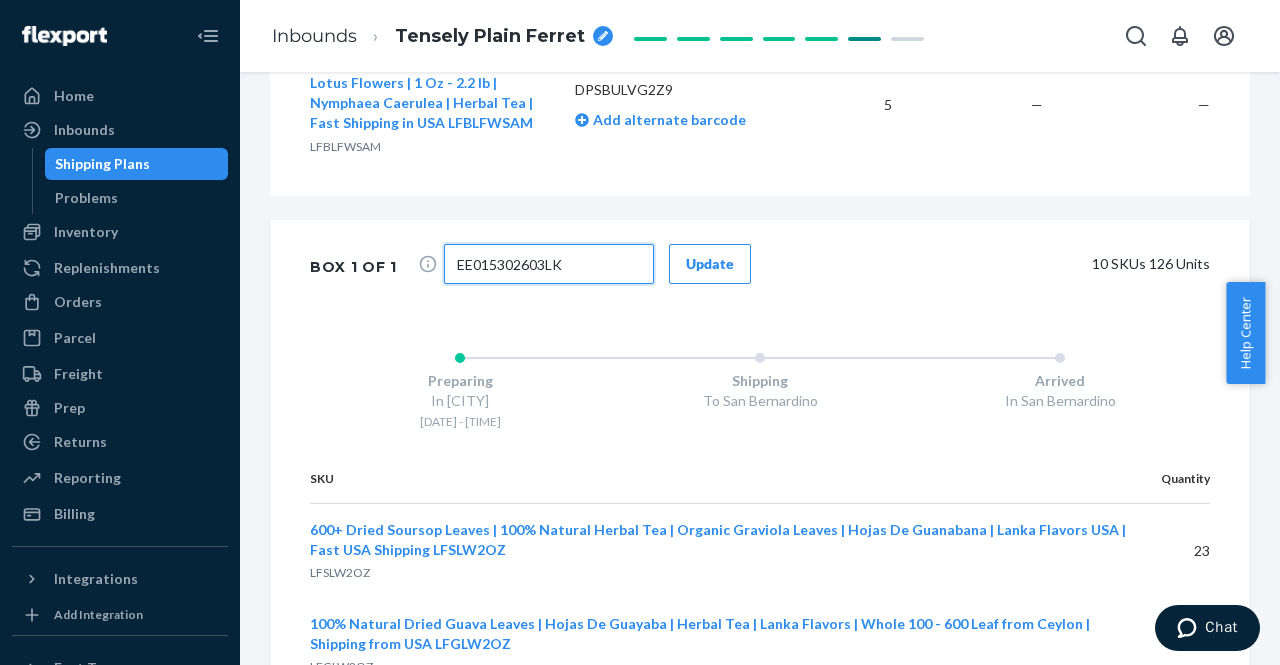 click on "EE015302603LK" at bounding box center (549, 264) 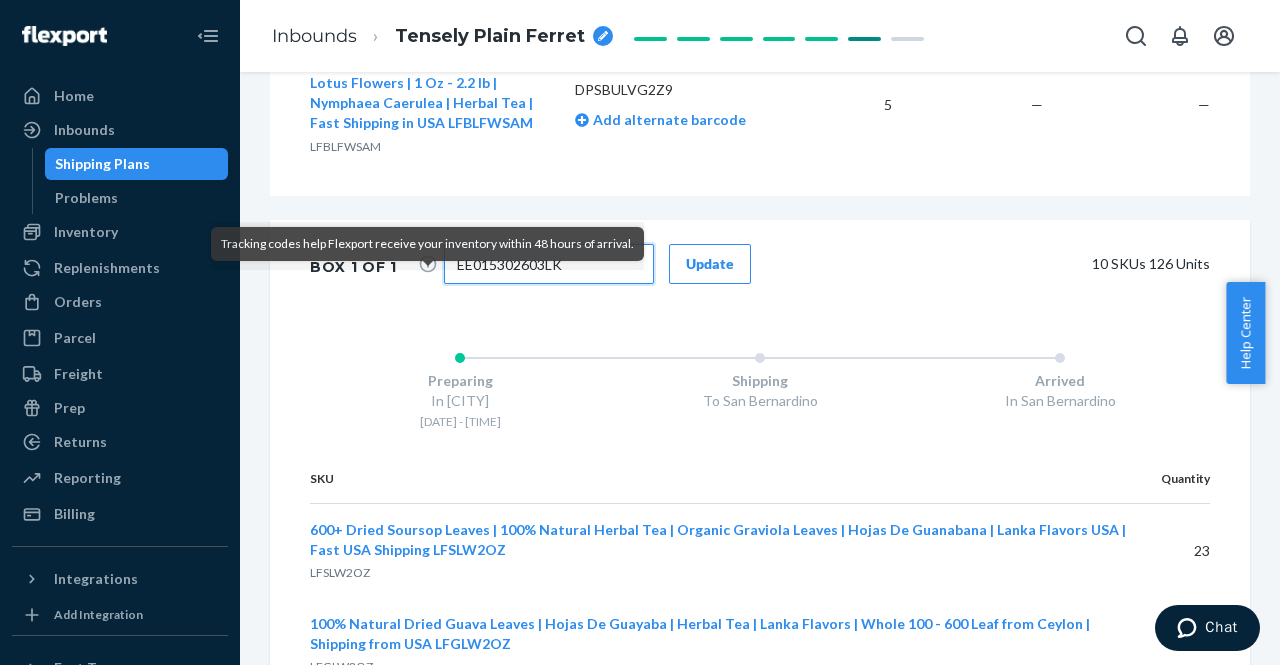 drag, startPoint x: 594, startPoint y: 288, endPoint x: 434, endPoint y: 283, distance: 160.07811 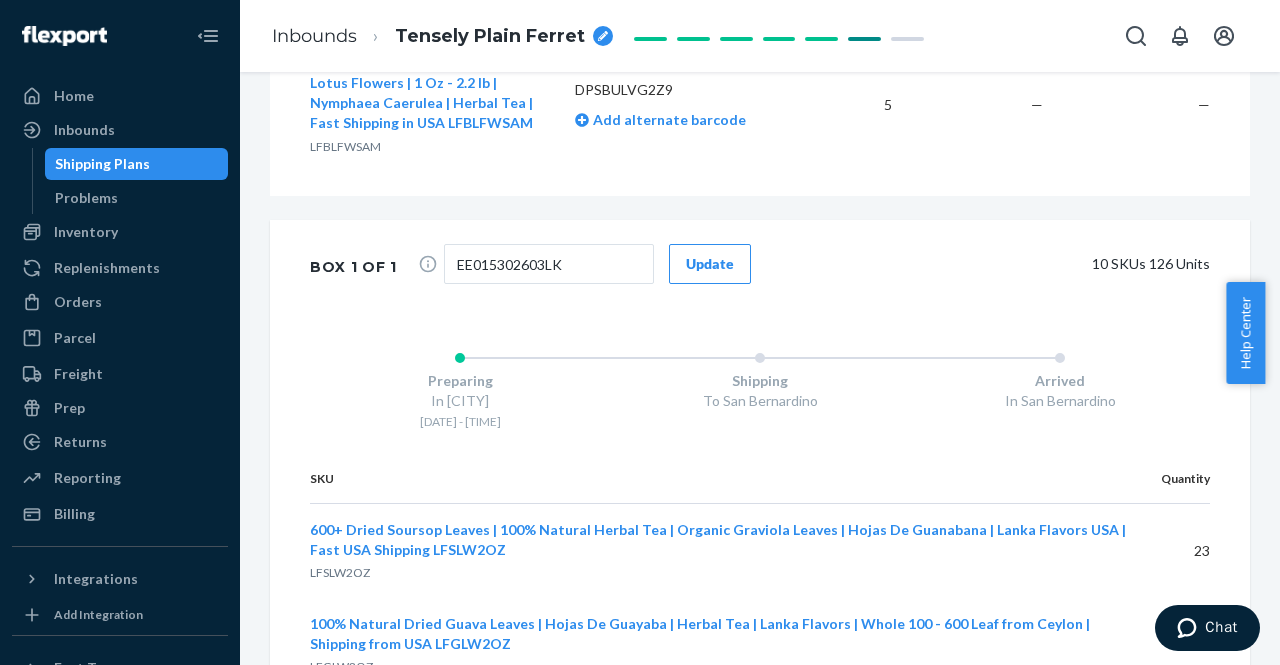 click on "Update" at bounding box center (710, 264) 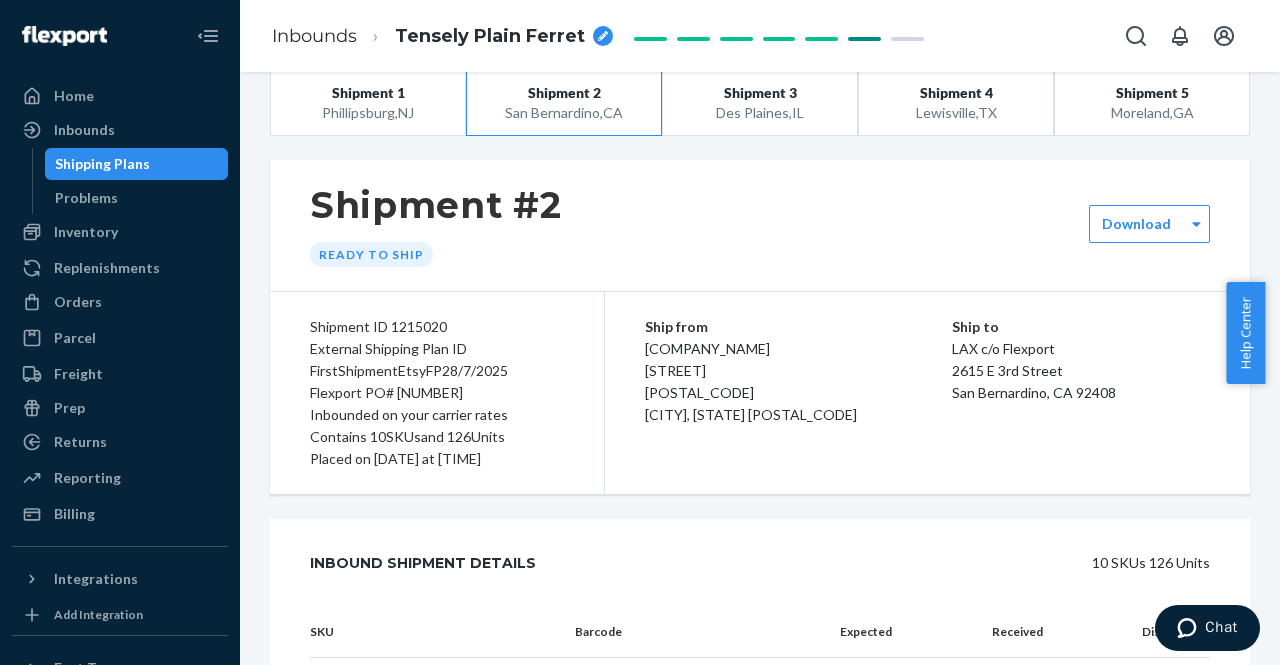 scroll, scrollTop: 0, scrollLeft: 0, axis: both 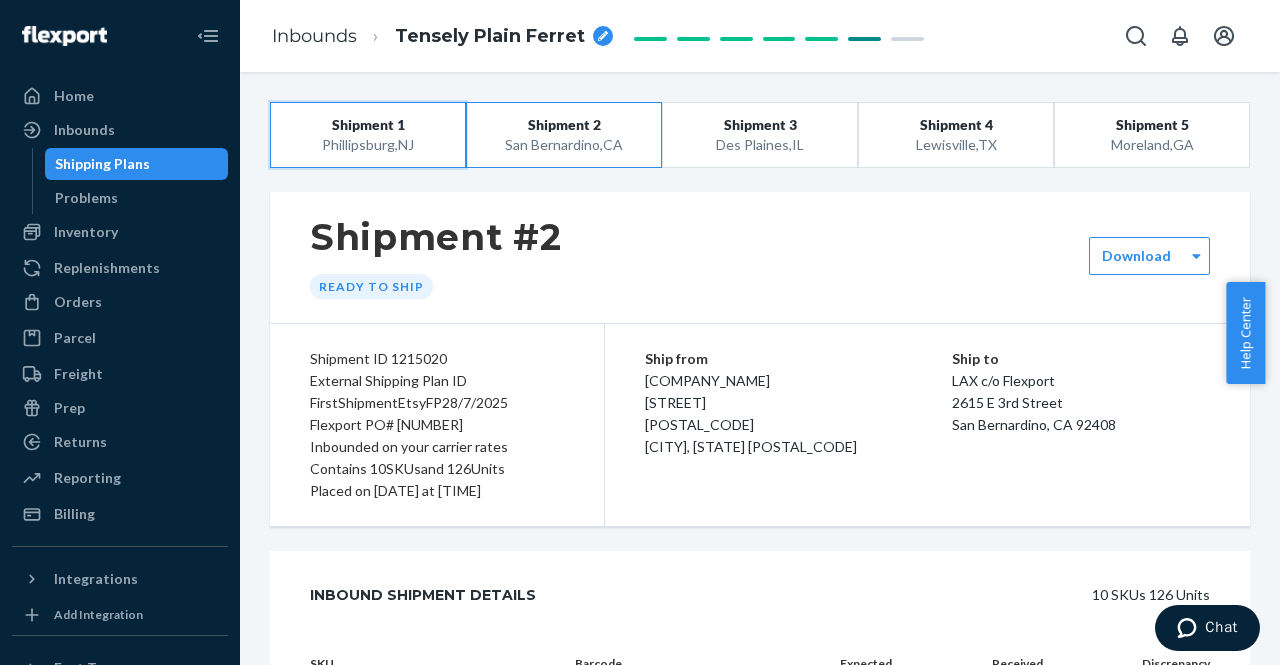 click on "Shipment 1 [CITY], [STATE]" at bounding box center [368, 135] 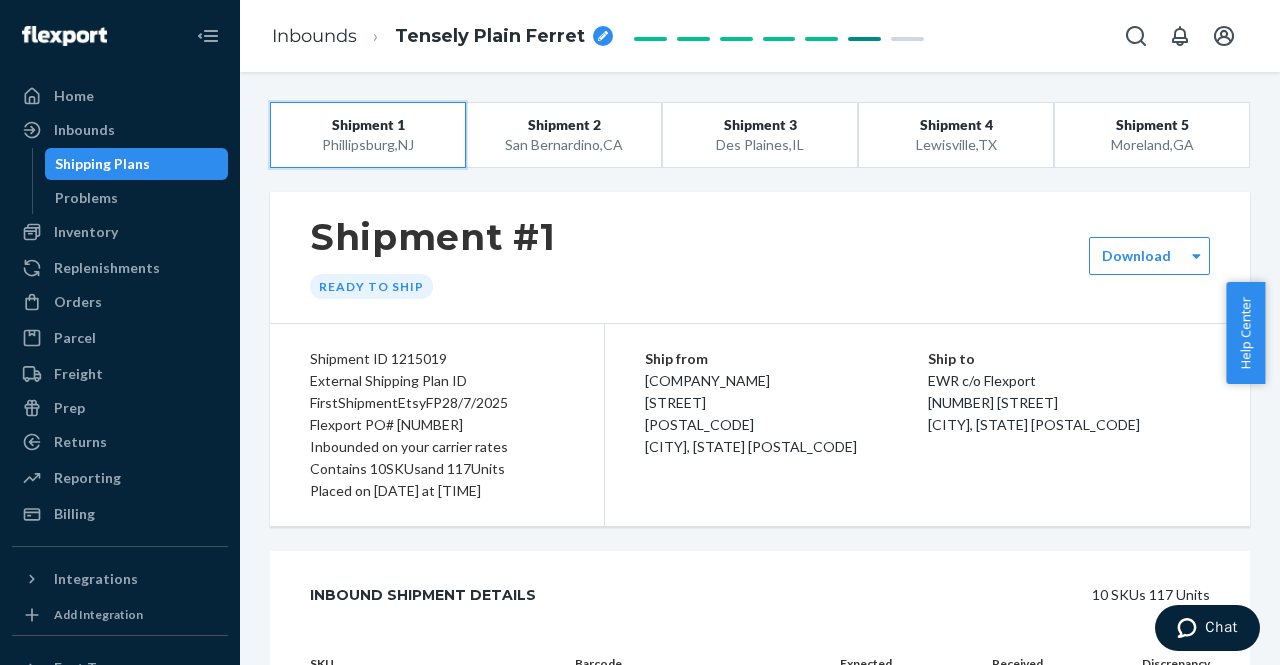 click on "Shipment 1 [CITY], [STATE]" at bounding box center (368, 135) 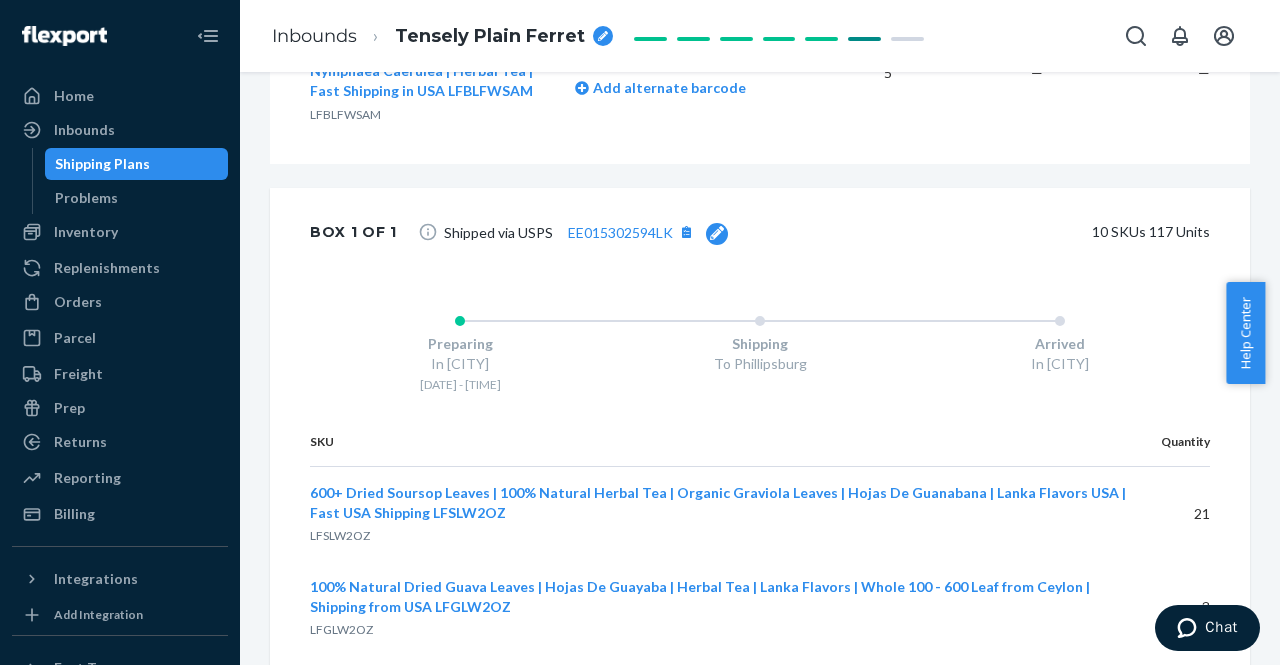 scroll, scrollTop: 2015, scrollLeft: 0, axis: vertical 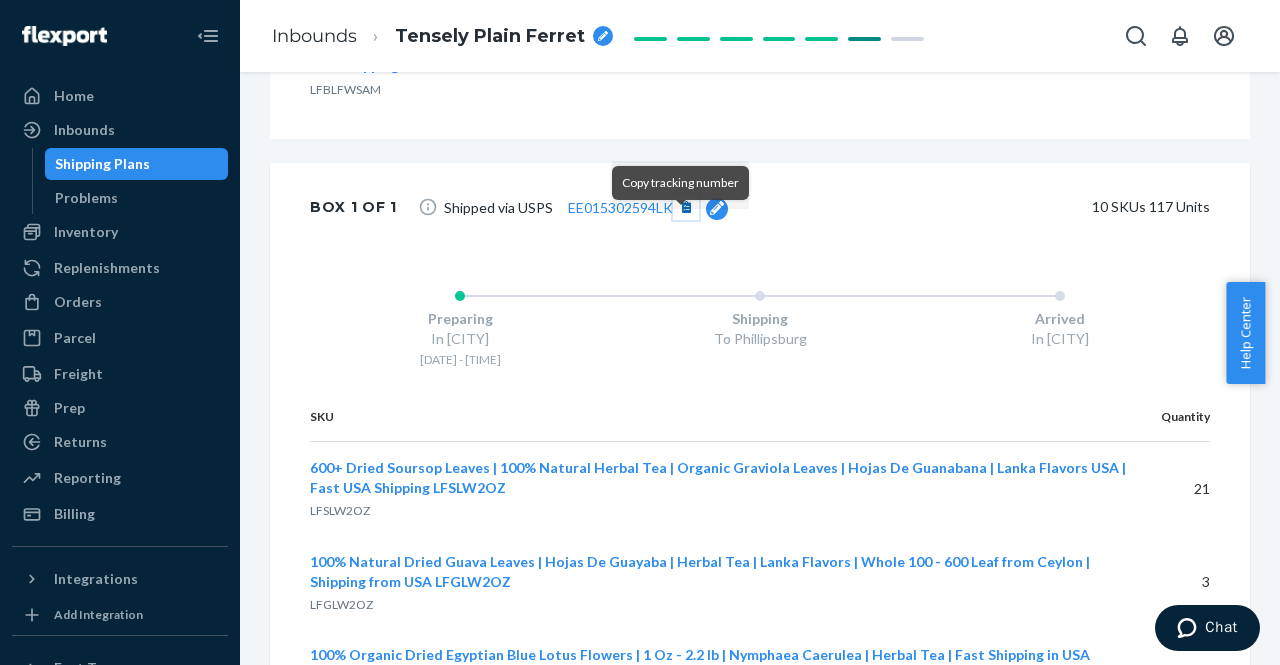click at bounding box center [686, 207] 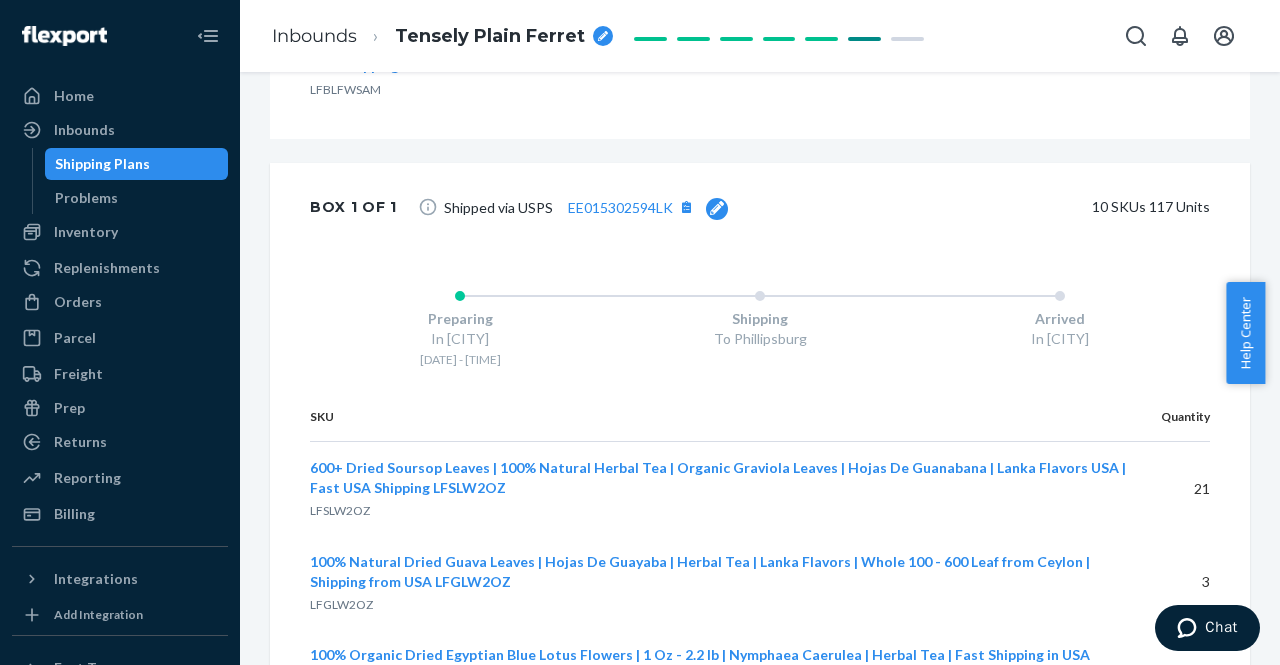 click 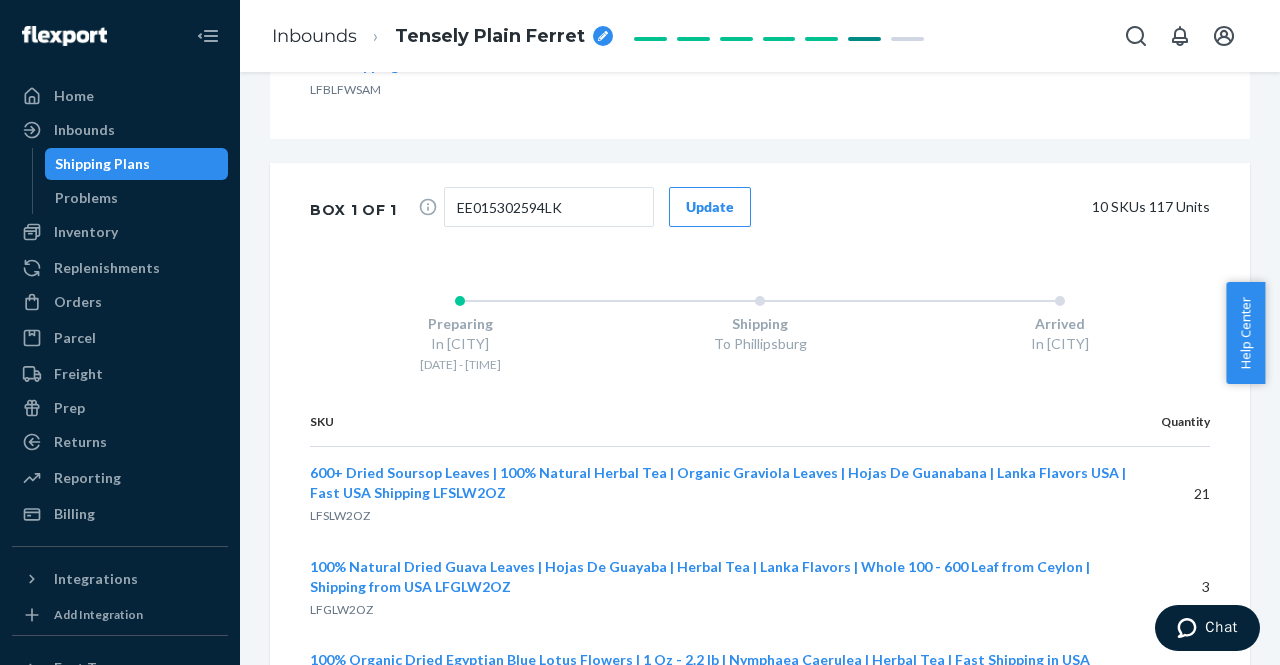 click on "Update" at bounding box center [710, 207] 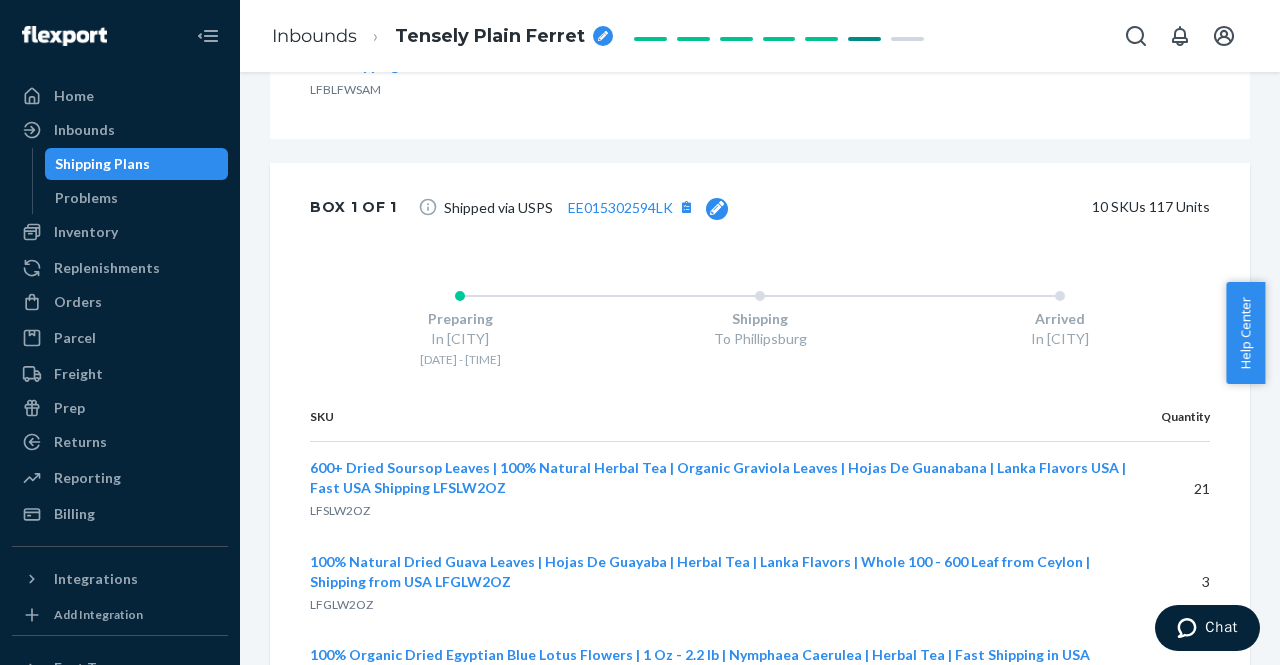 click on "To Phillipsburg" at bounding box center (760, 339) 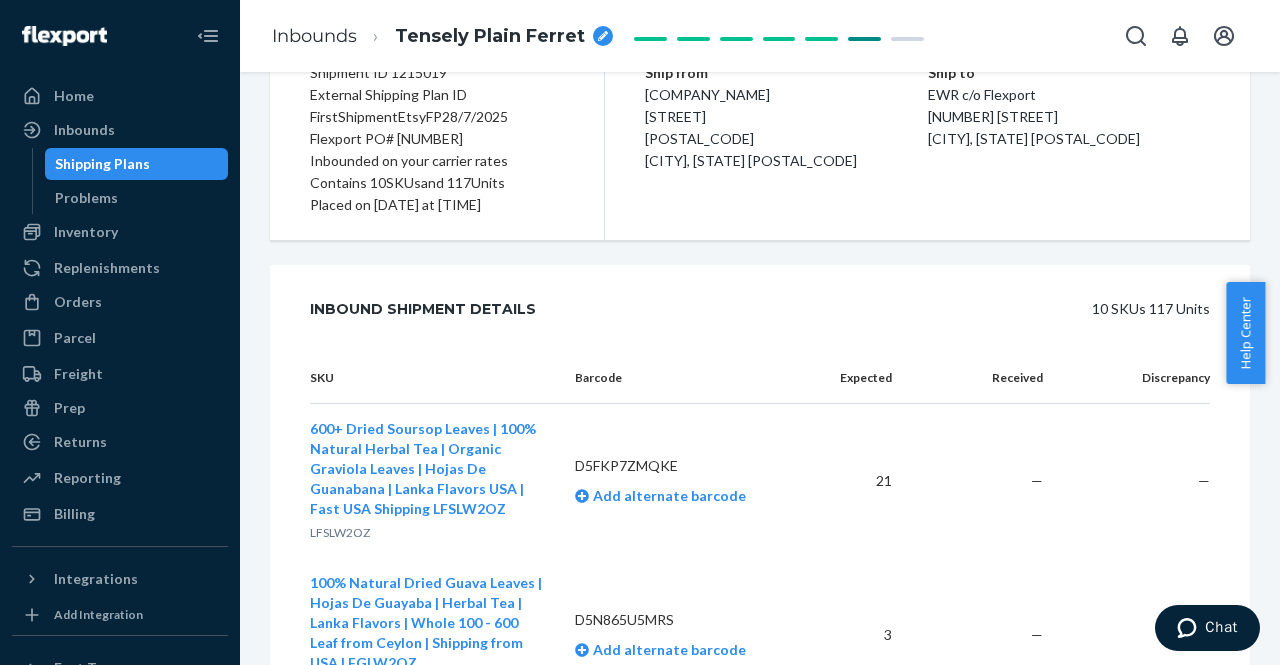 scroll, scrollTop: 0, scrollLeft: 0, axis: both 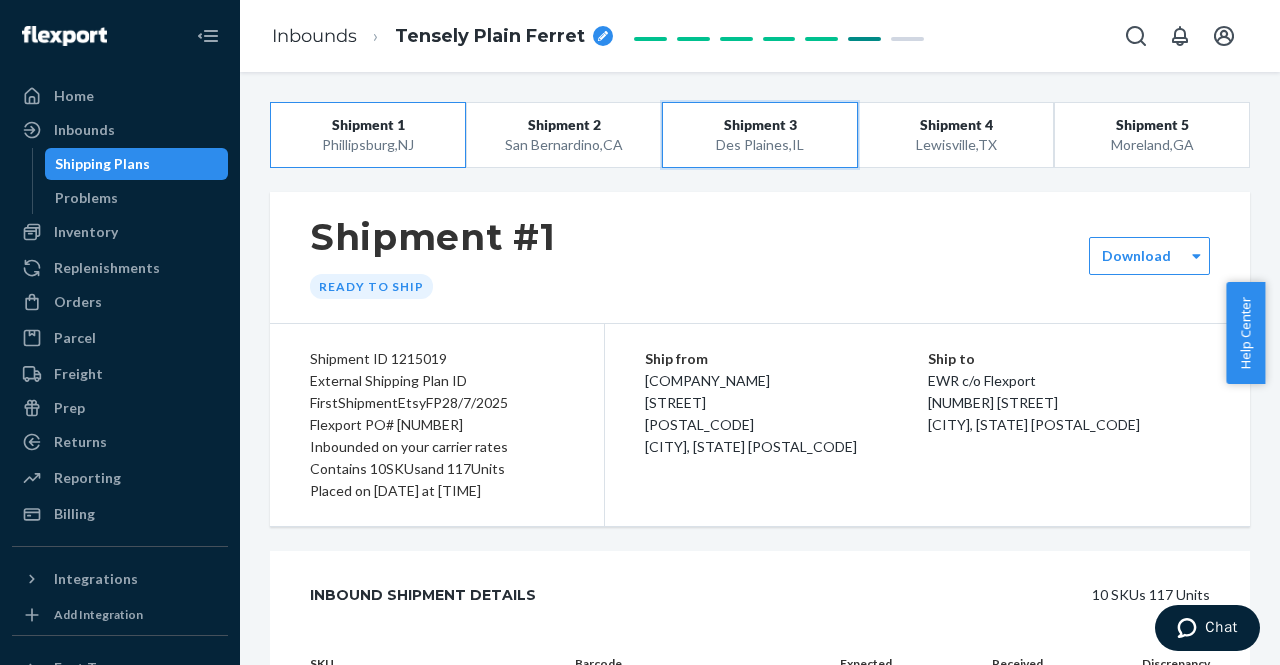 click on "Shipment 3" at bounding box center (760, 125) 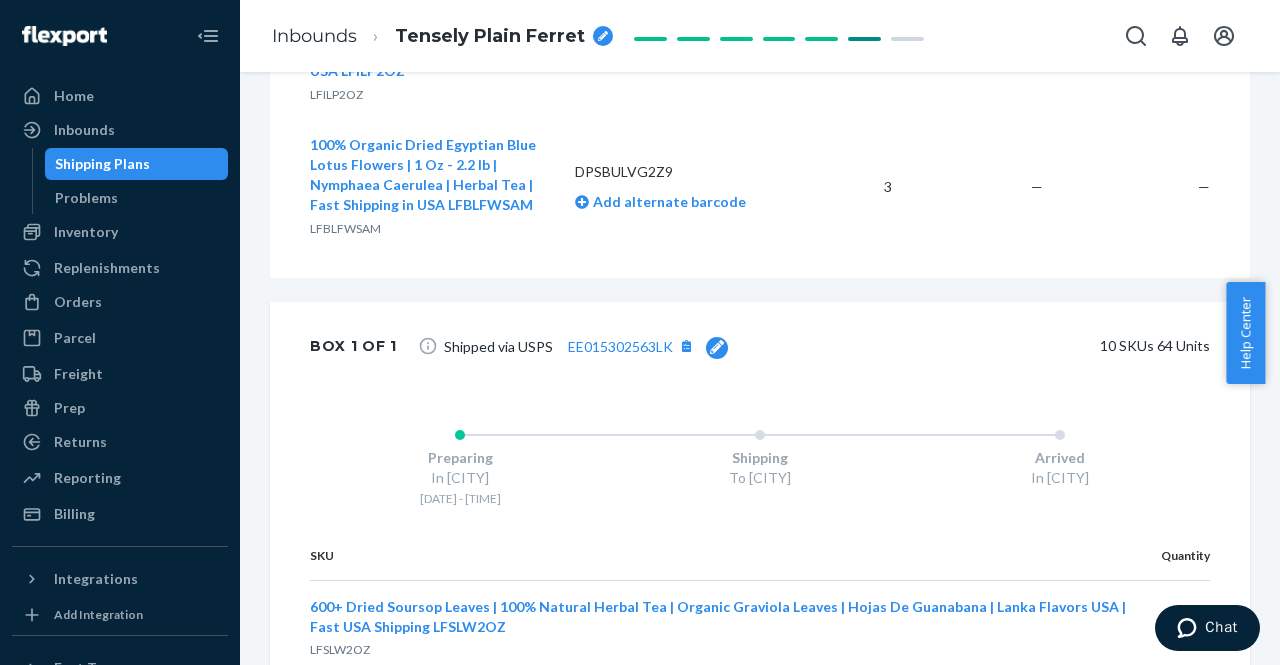 scroll, scrollTop: 1904, scrollLeft: 0, axis: vertical 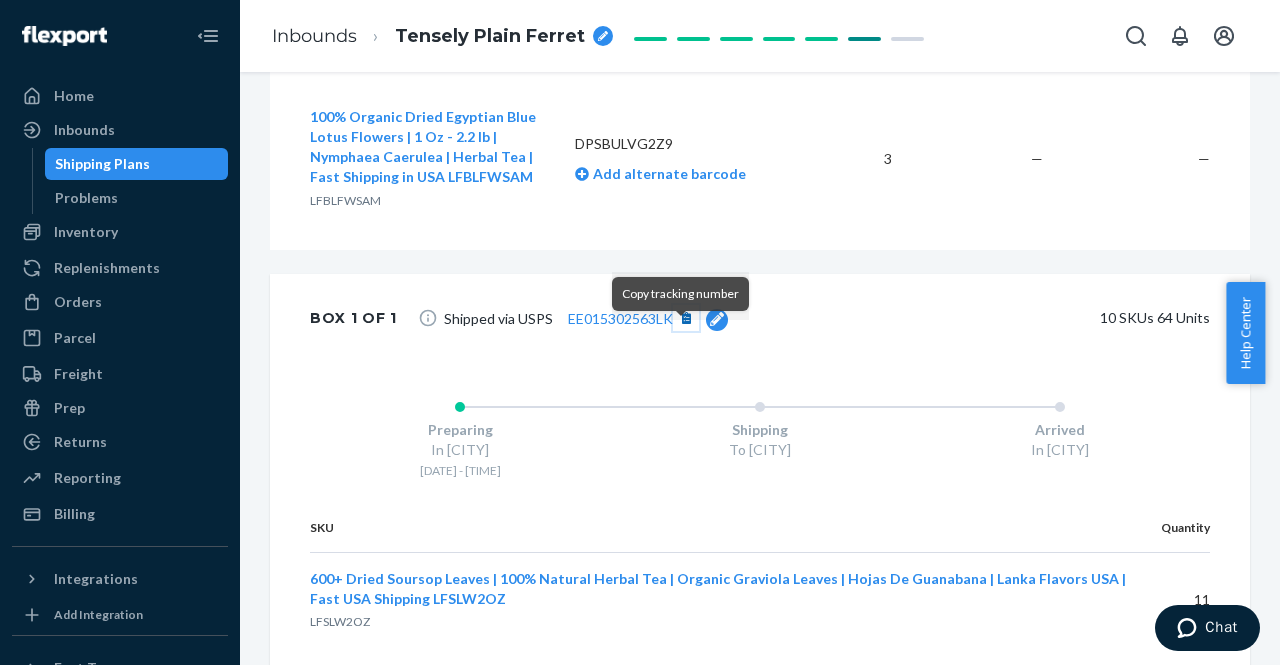 click at bounding box center (686, 318) 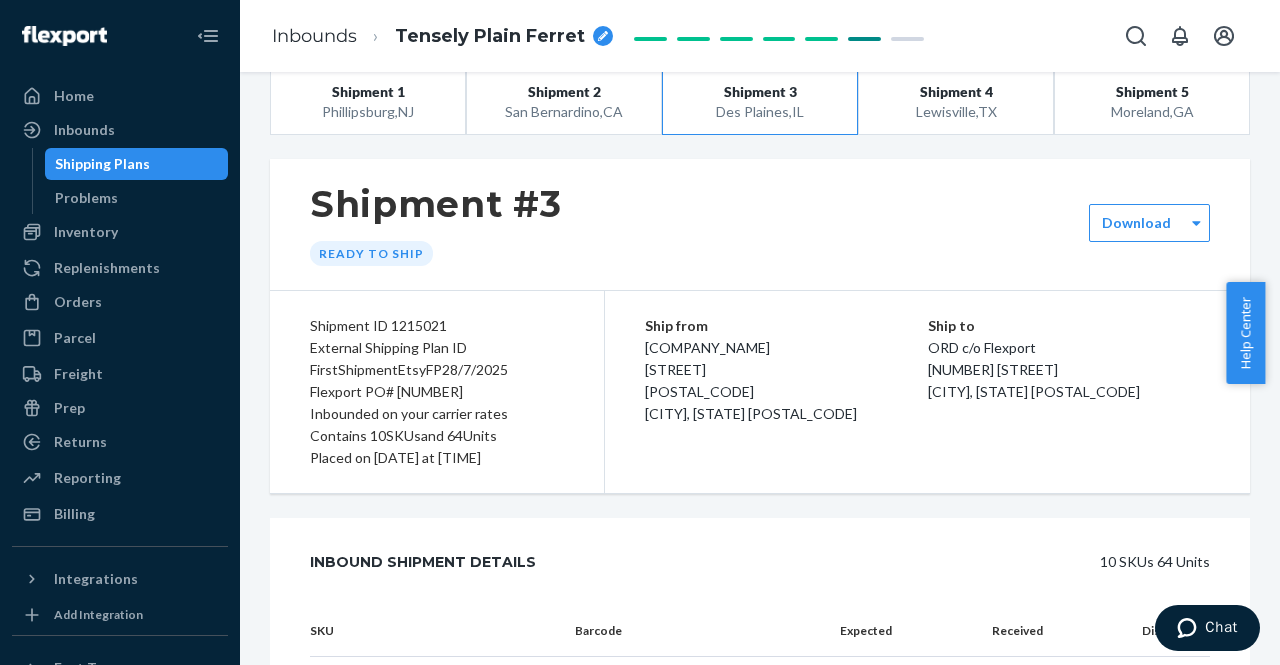 scroll, scrollTop: 0, scrollLeft: 0, axis: both 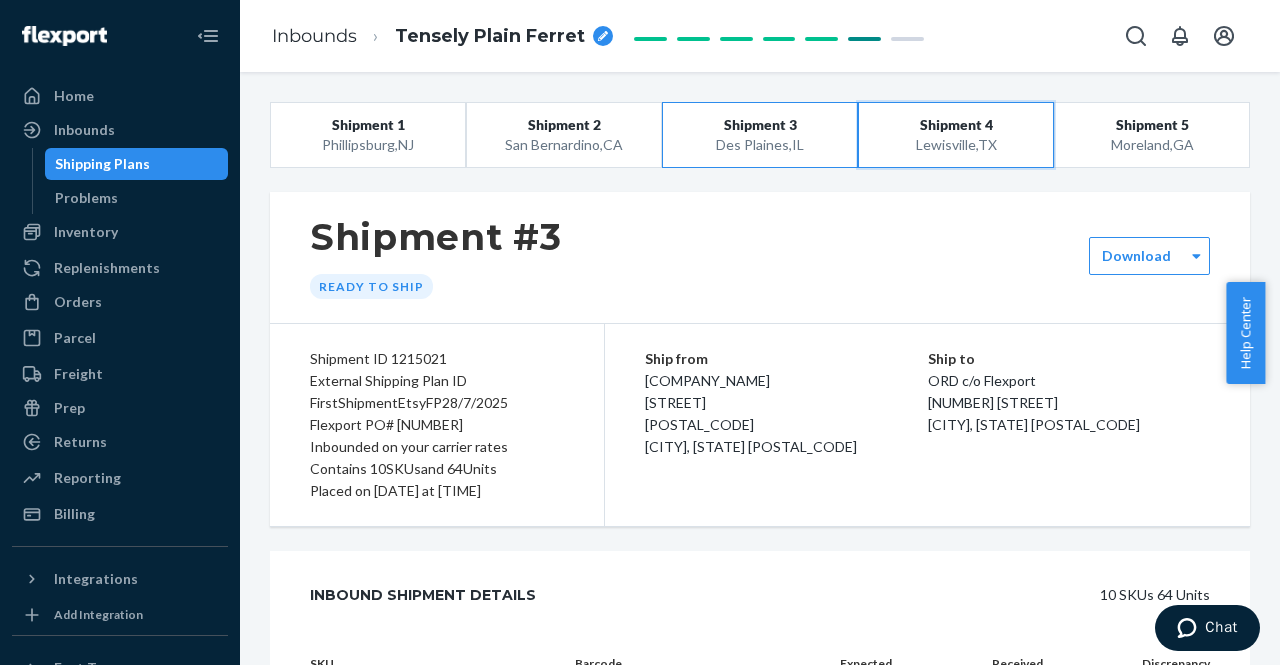 click on "[CITY], [STATE]" at bounding box center (955, 145) 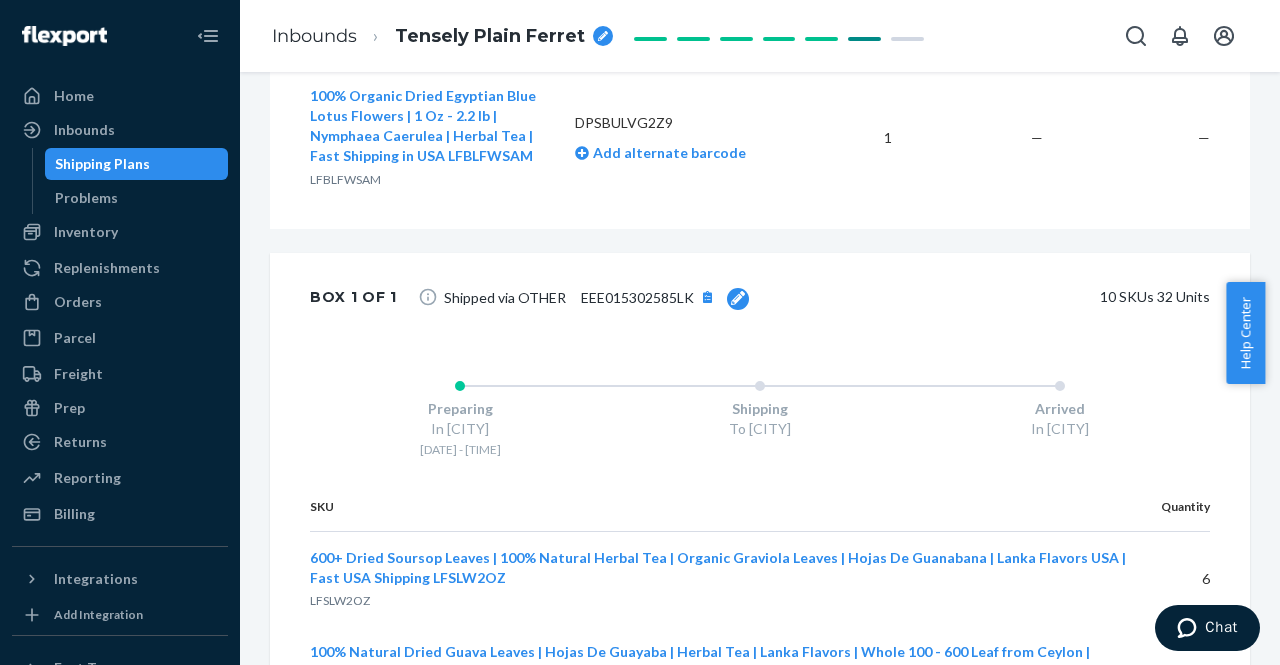 scroll, scrollTop: 1941, scrollLeft: 0, axis: vertical 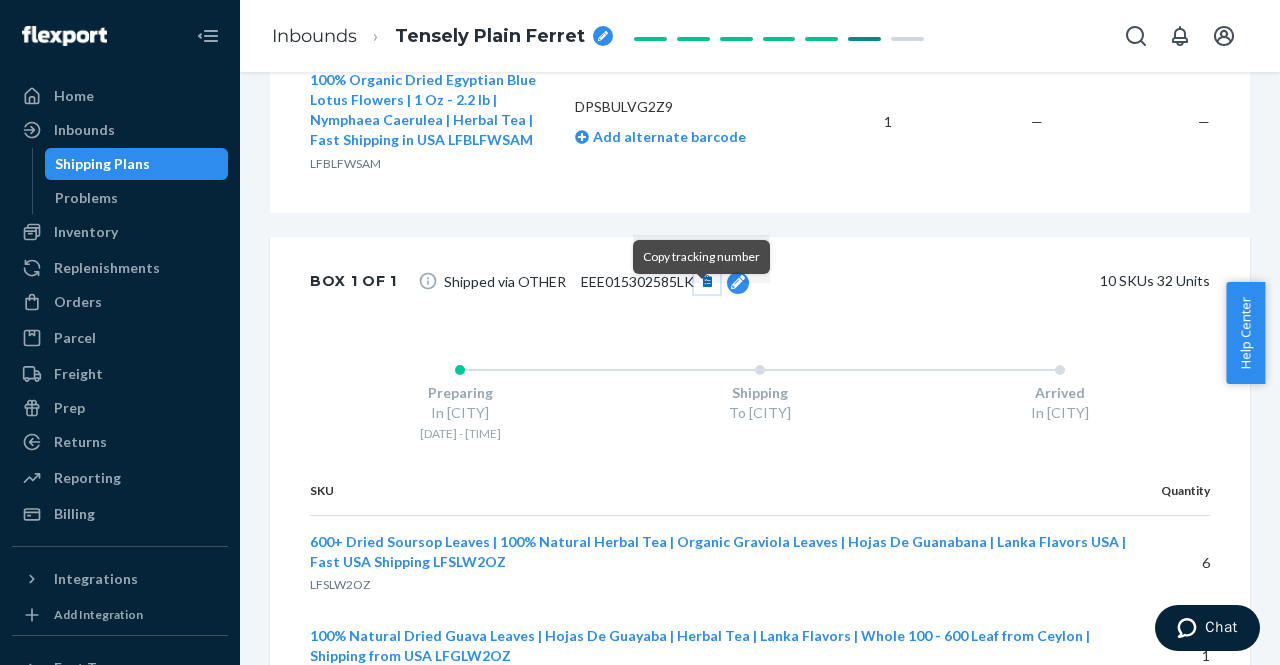 click at bounding box center (707, 281) 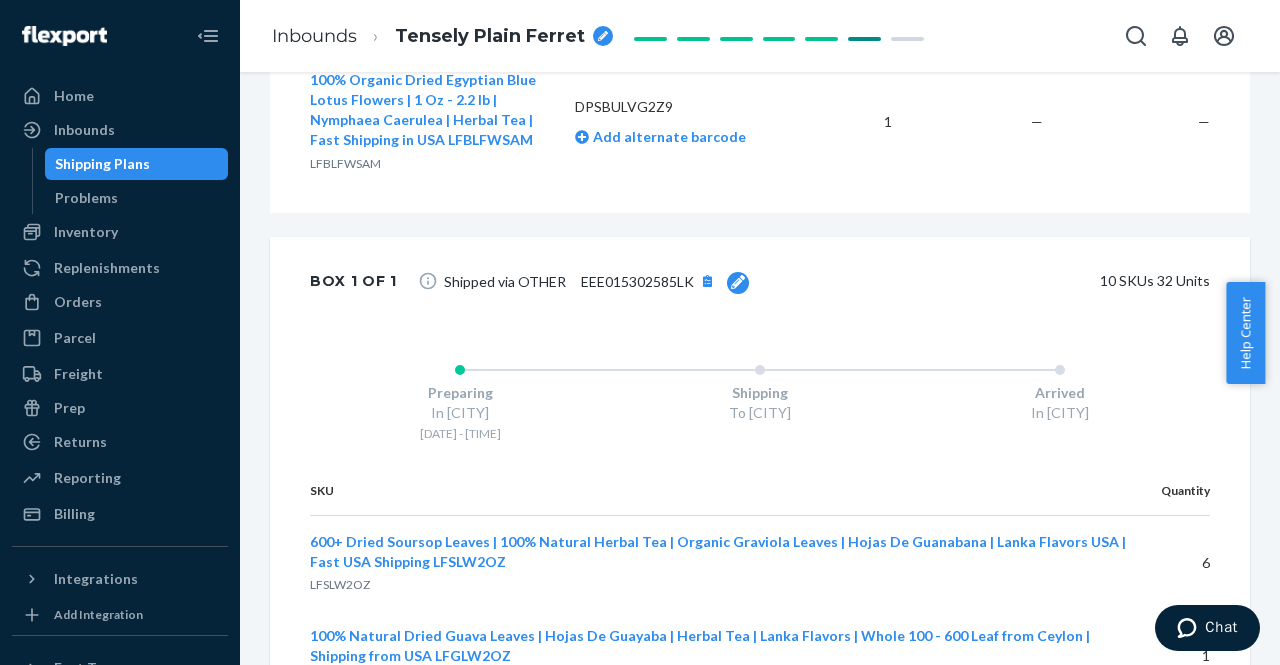 click 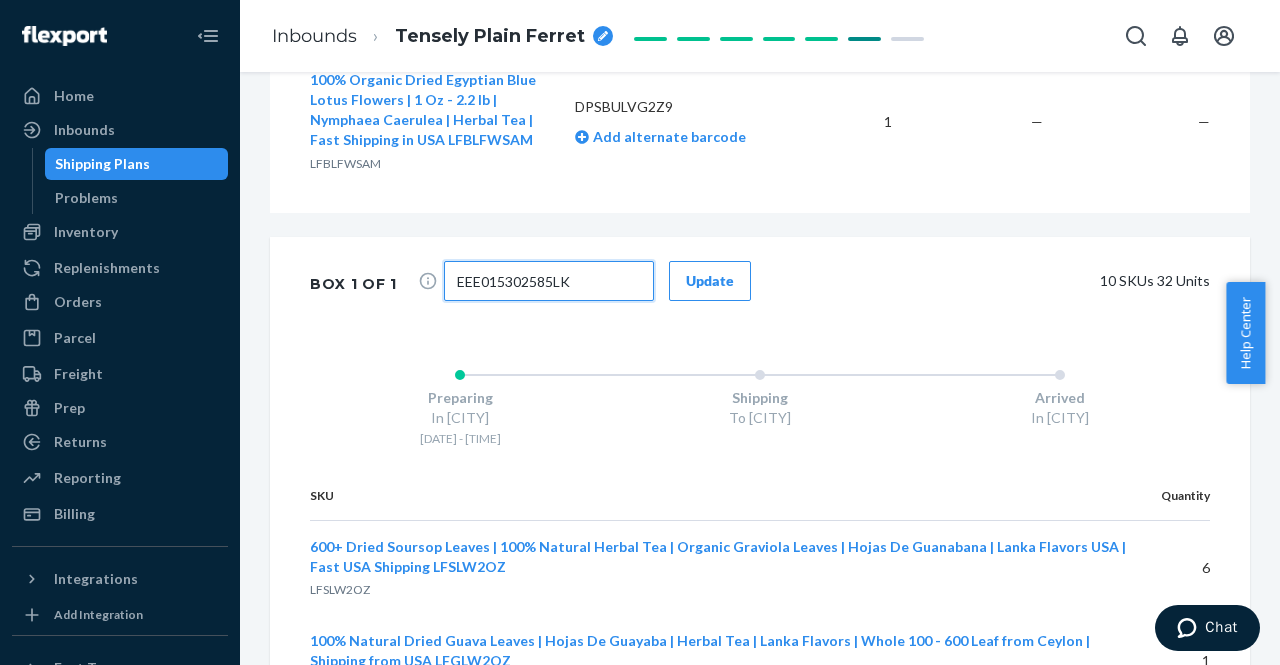 click on "EEE015302585LK" at bounding box center (549, 281) 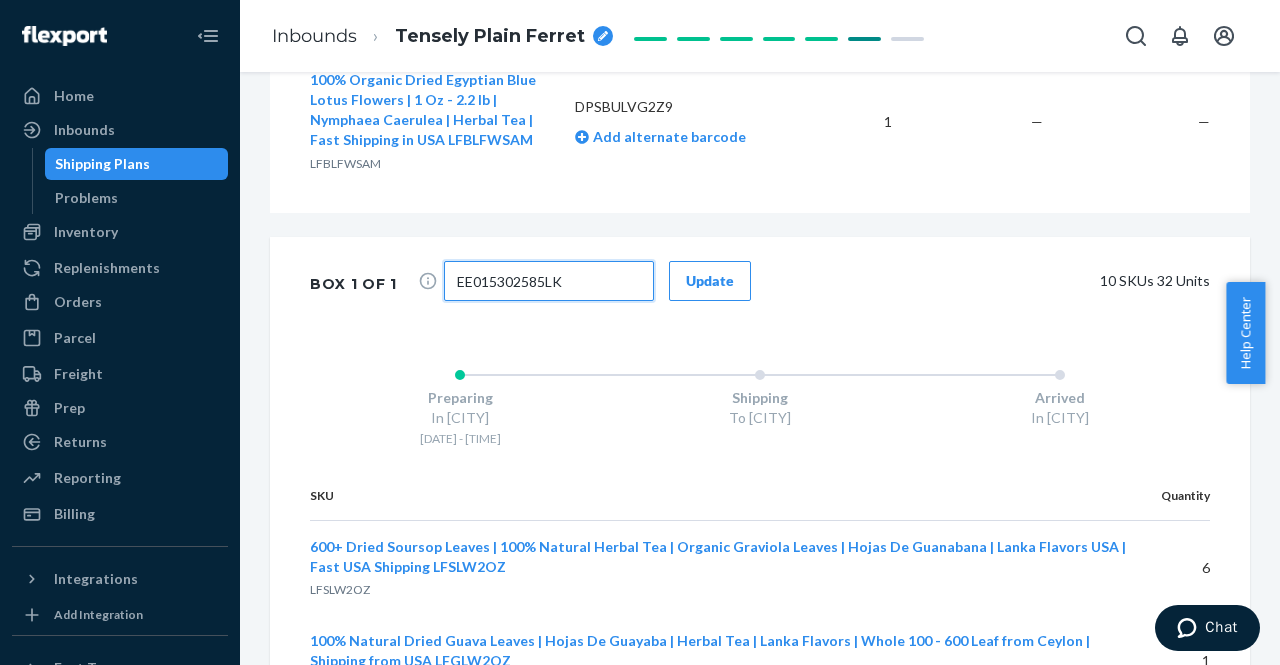 type on "EE015302585LK" 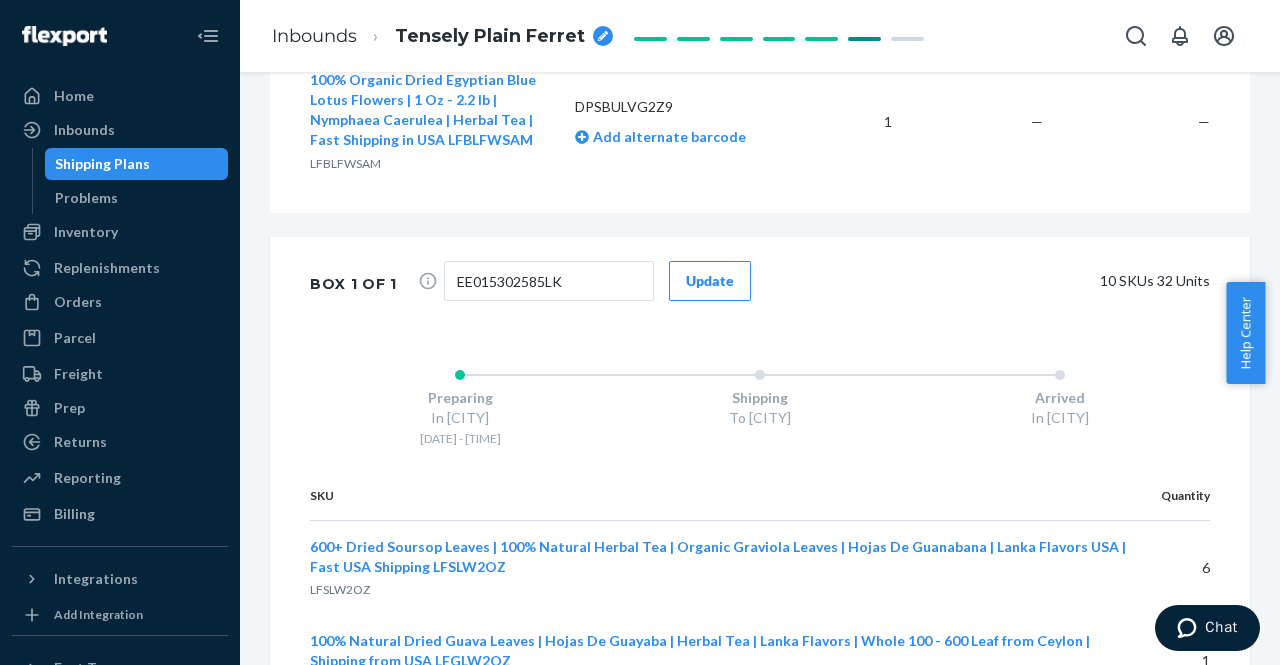 click on "Update" at bounding box center (710, 281) 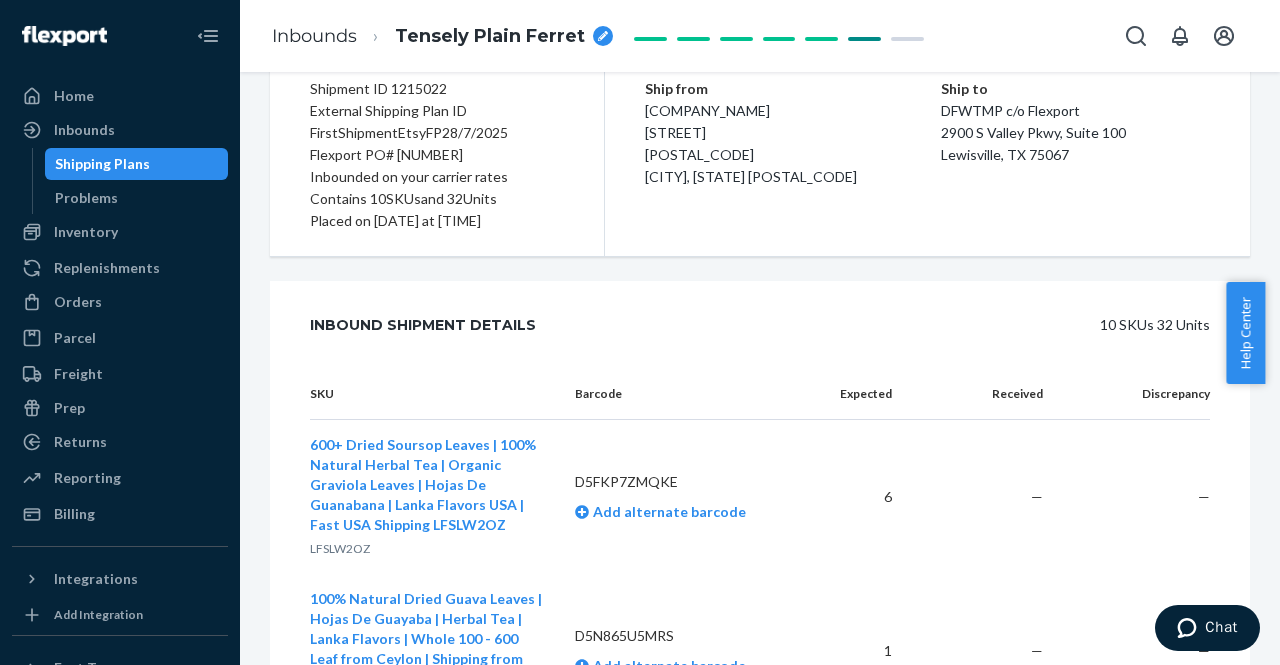 scroll, scrollTop: 0, scrollLeft: 0, axis: both 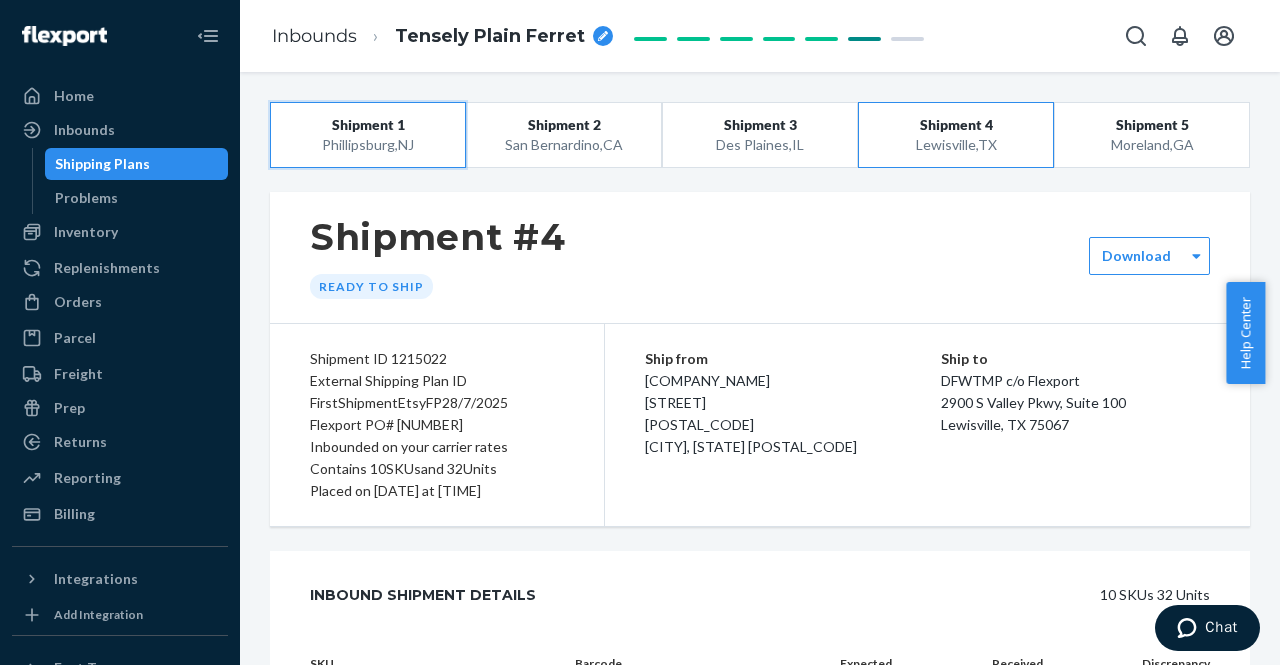 click on "Shipment 1 [CITY], [STATE]" at bounding box center (368, 135) 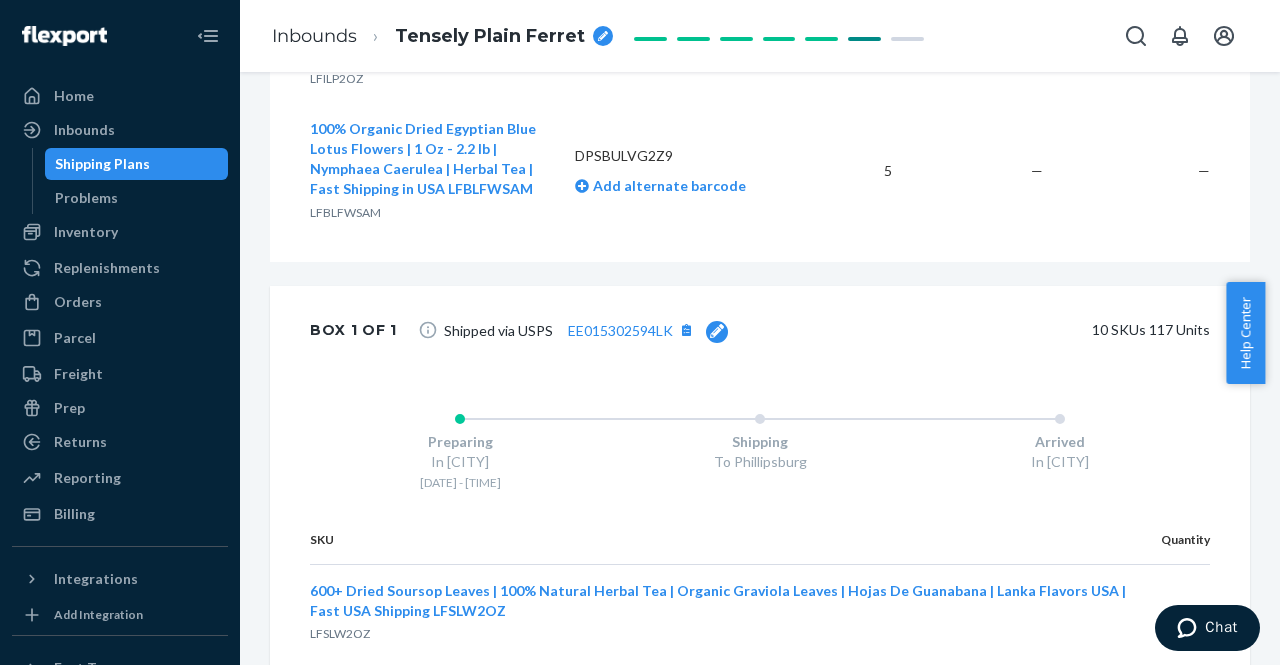 scroll, scrollTop: 1921, scrollLeft: 0, axis: vertical 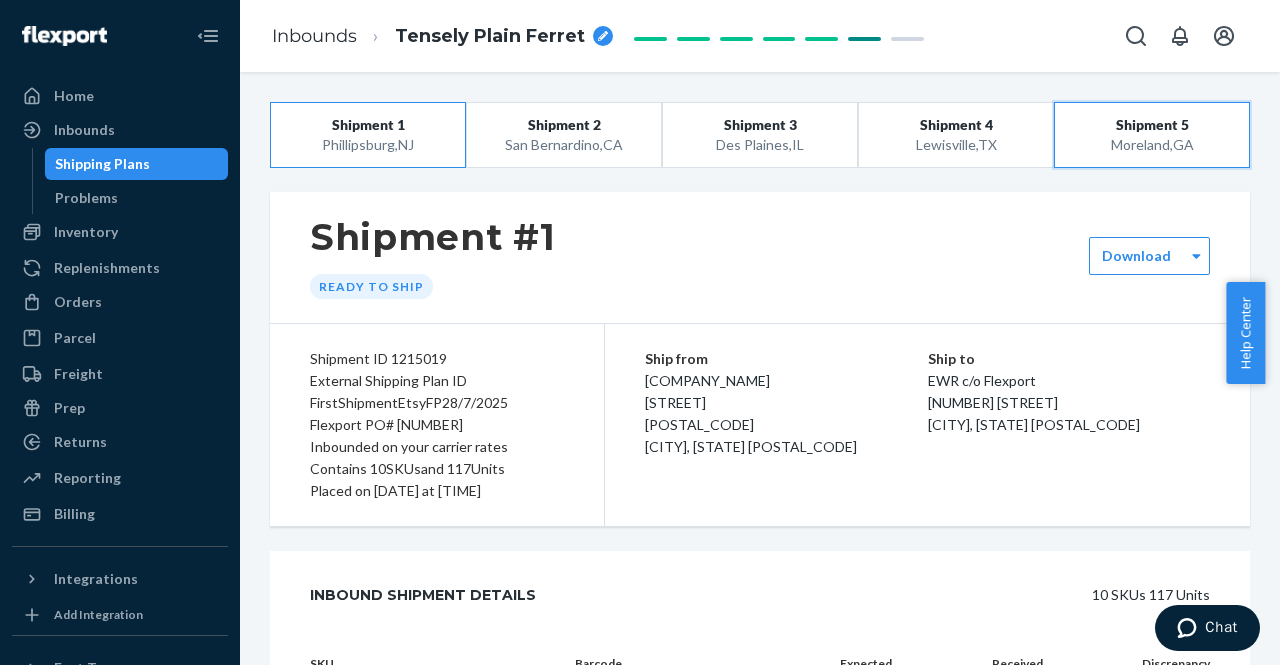 click on "Shipment 5" at bounding box center [1152, 125] 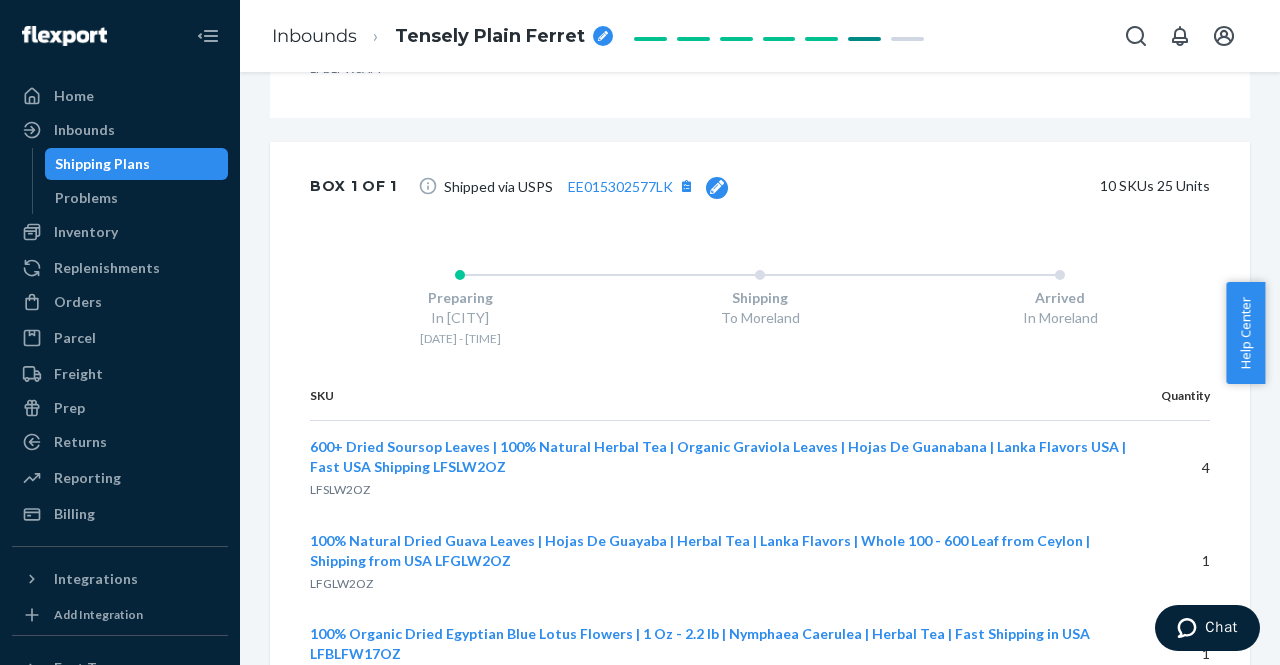 scroll, scrollTop: 2064, scrollLeft: 0, axis: vertical 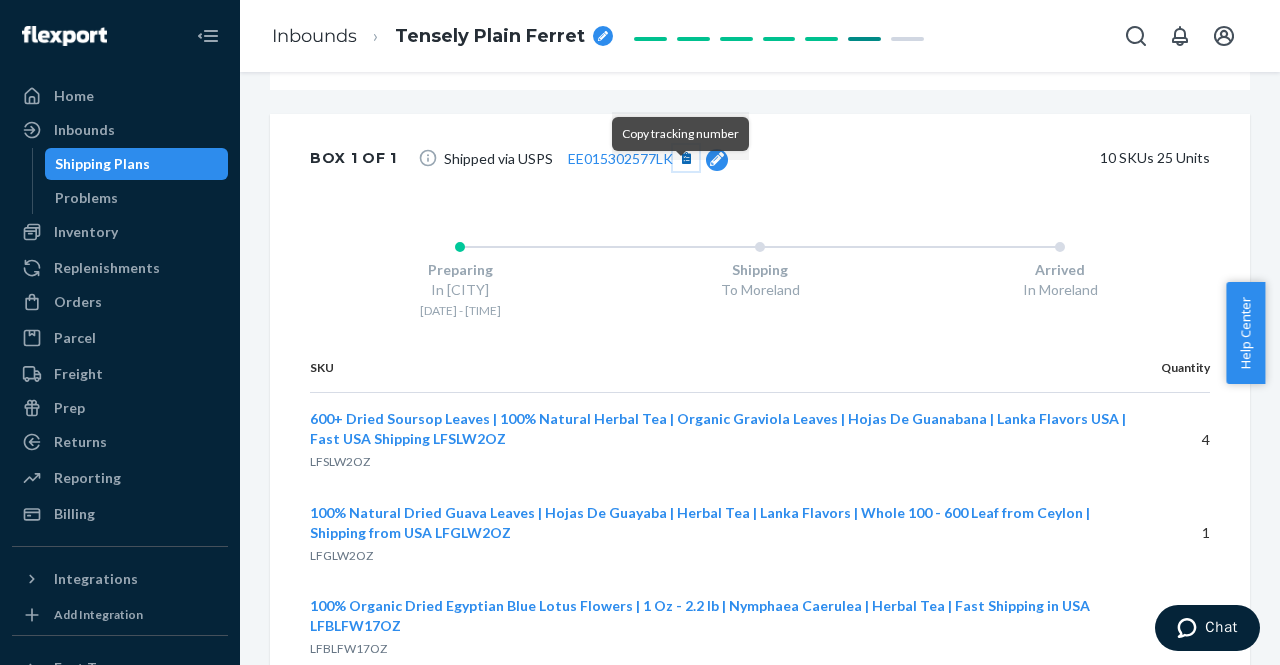click at bounding box center (686, 158) 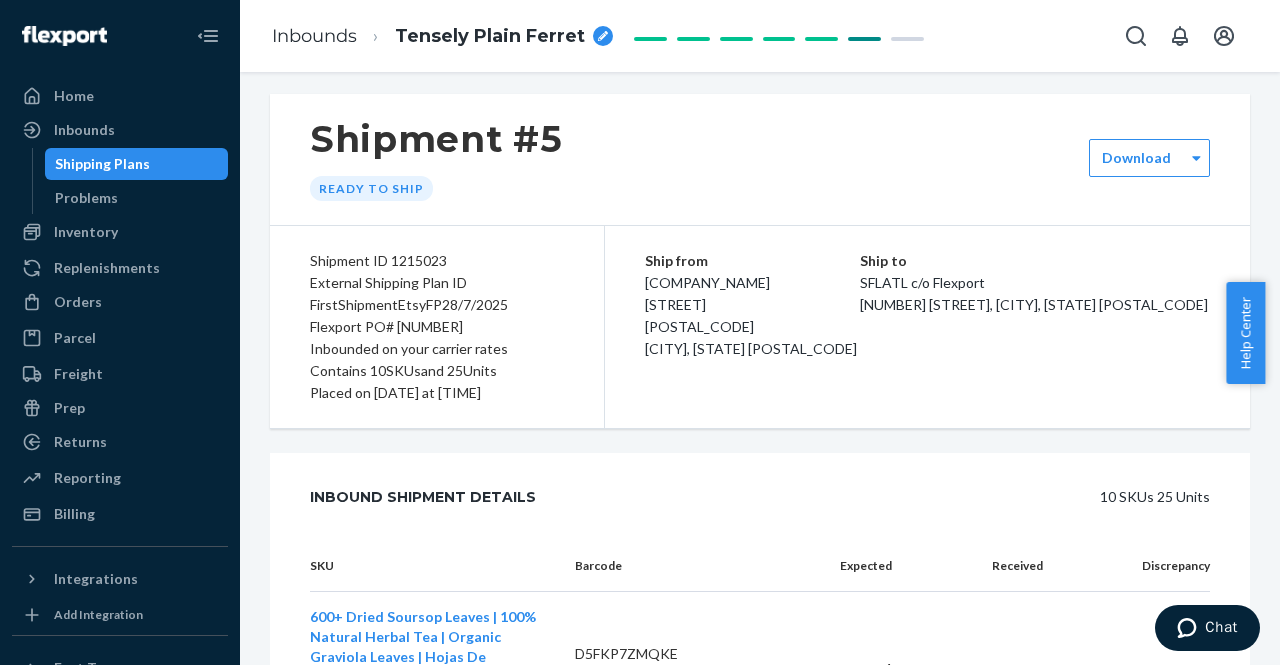 scroll, scrollTop: 0, scrollLeft: 0, axis: both 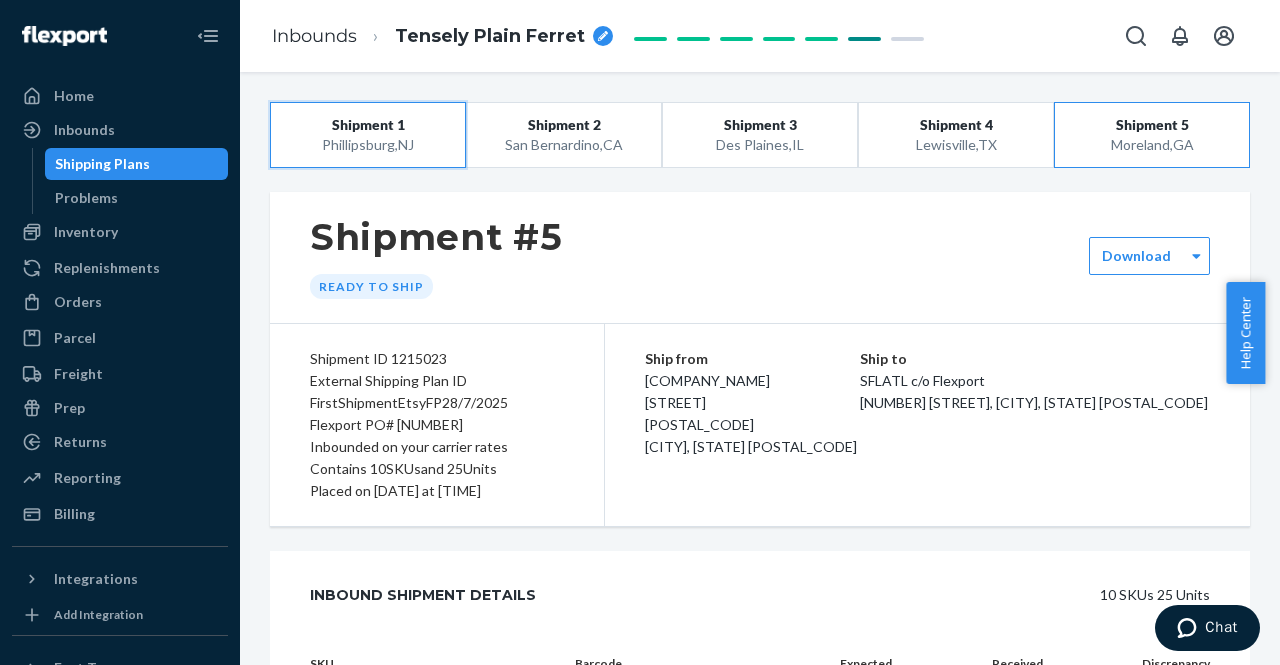 click on "[CITY], [STATE]" at bounding box center (367, 145) 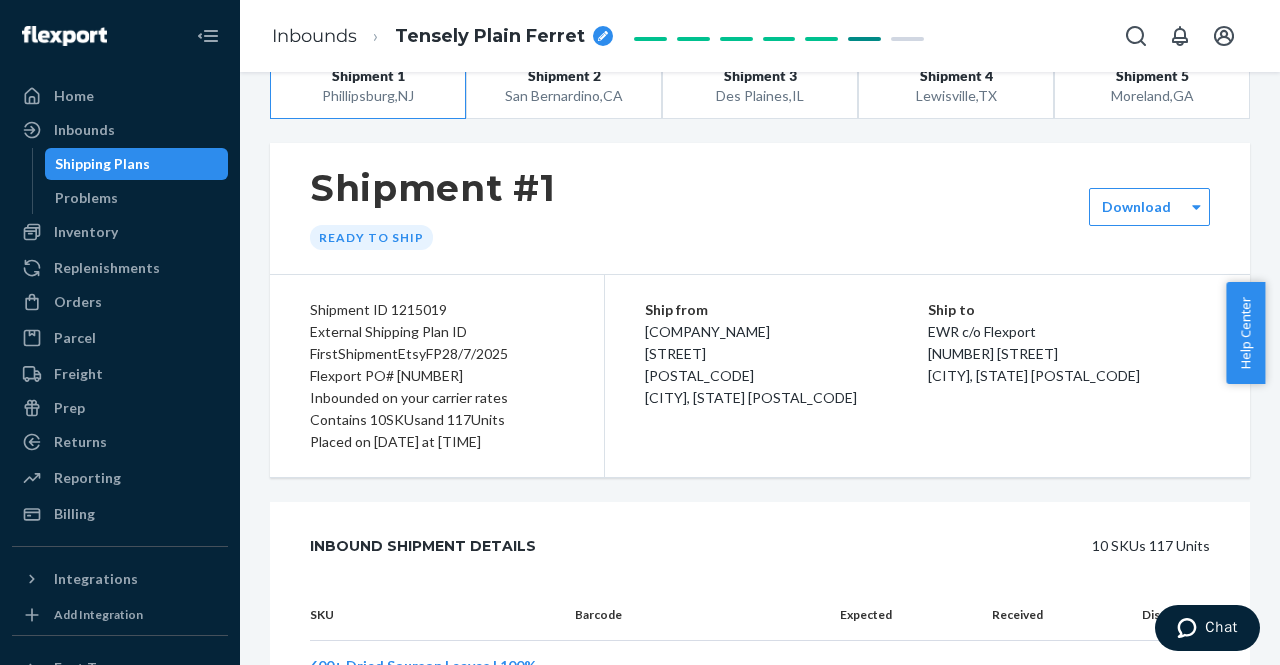 scroll, scrollTop: 0, scrollLeft: 0, axis: both 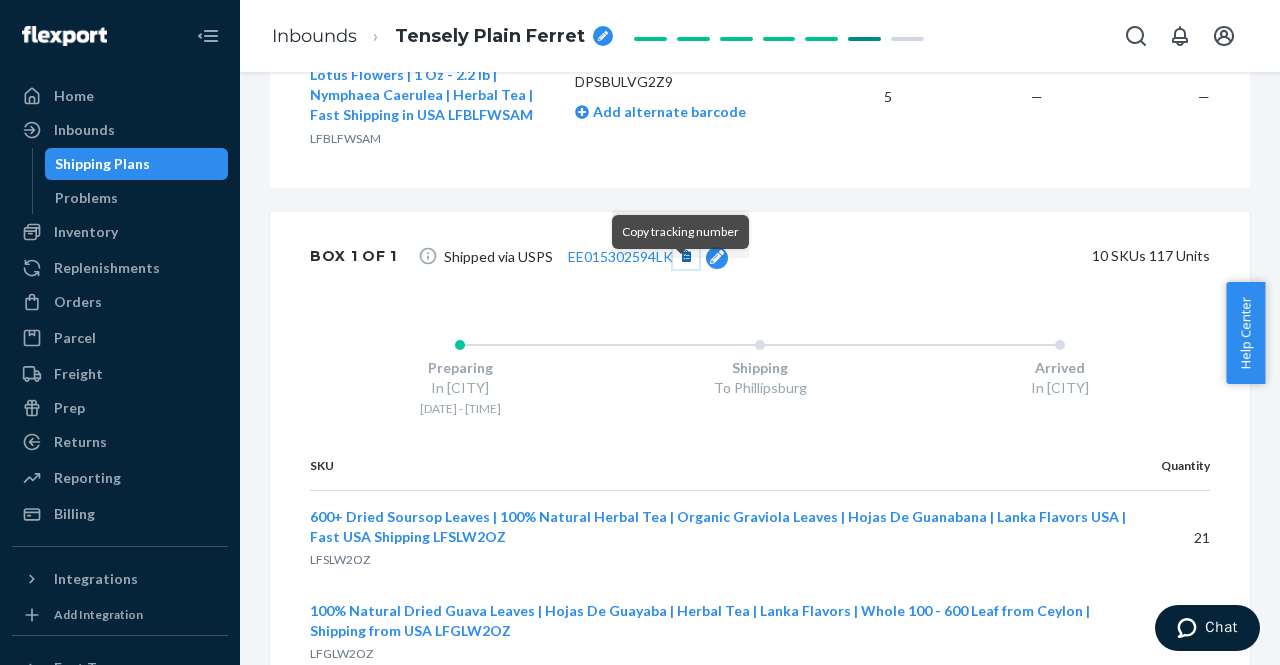 click at bounding box center (686, 256) 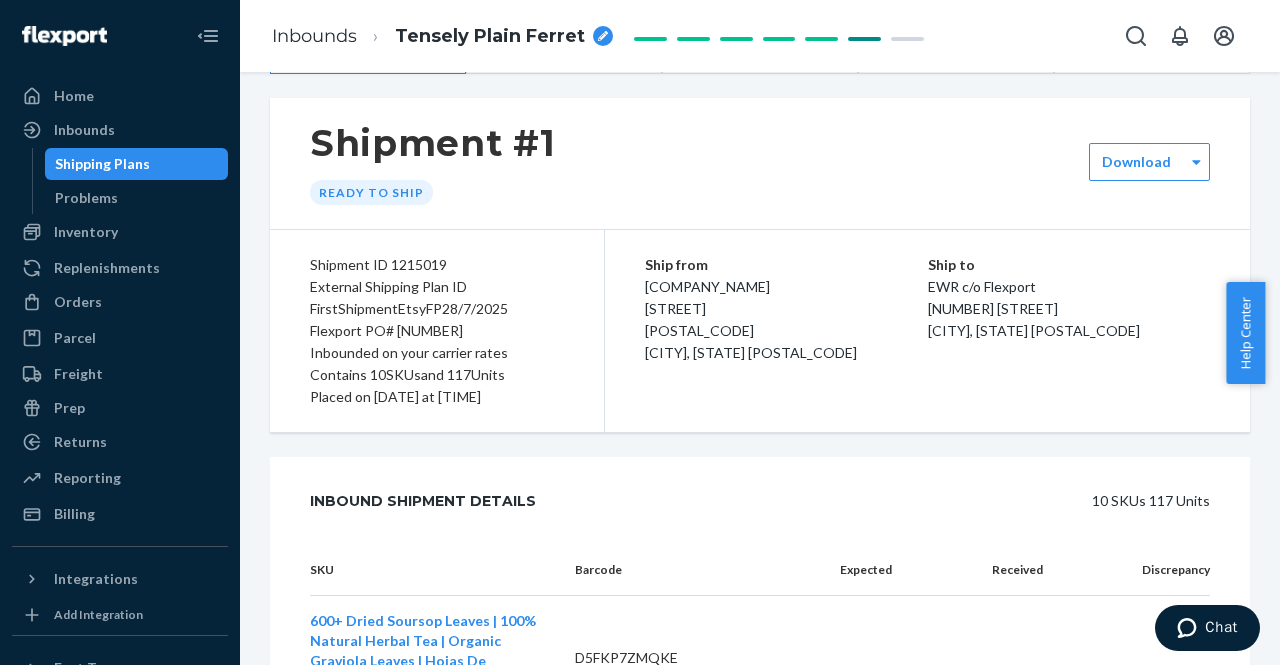 scroll, scrollTop: 0, scrollLeft: 0, axis: both 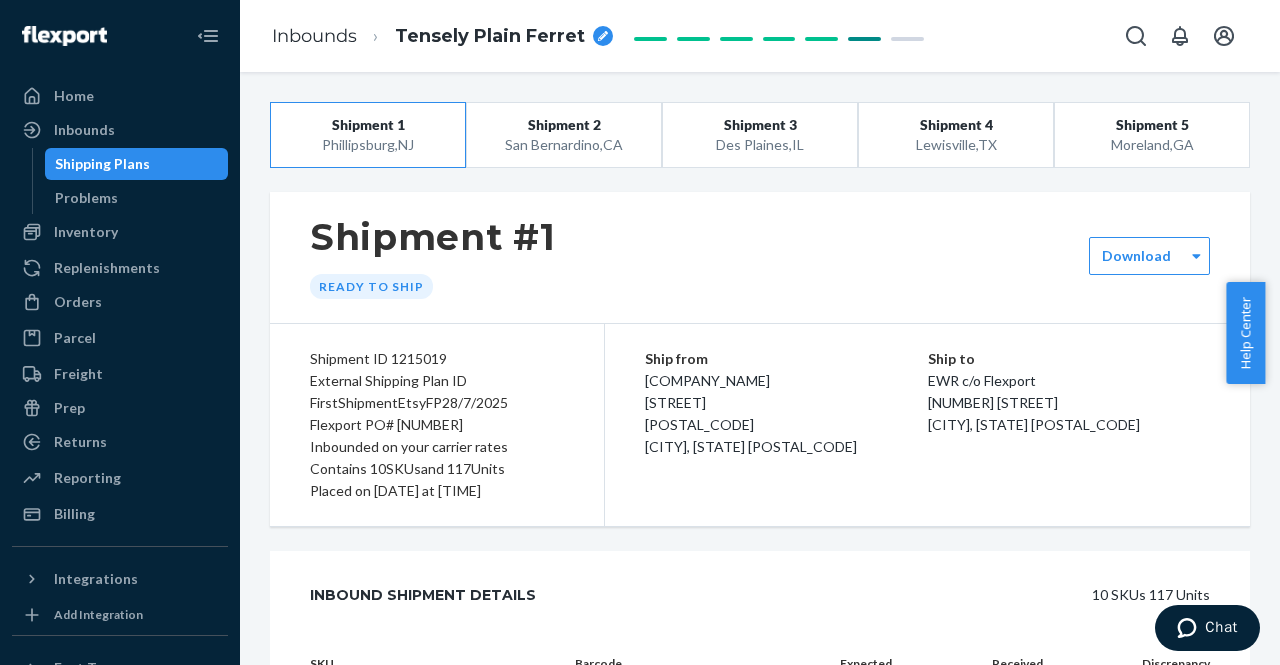 click at bounding box center (603, 36) 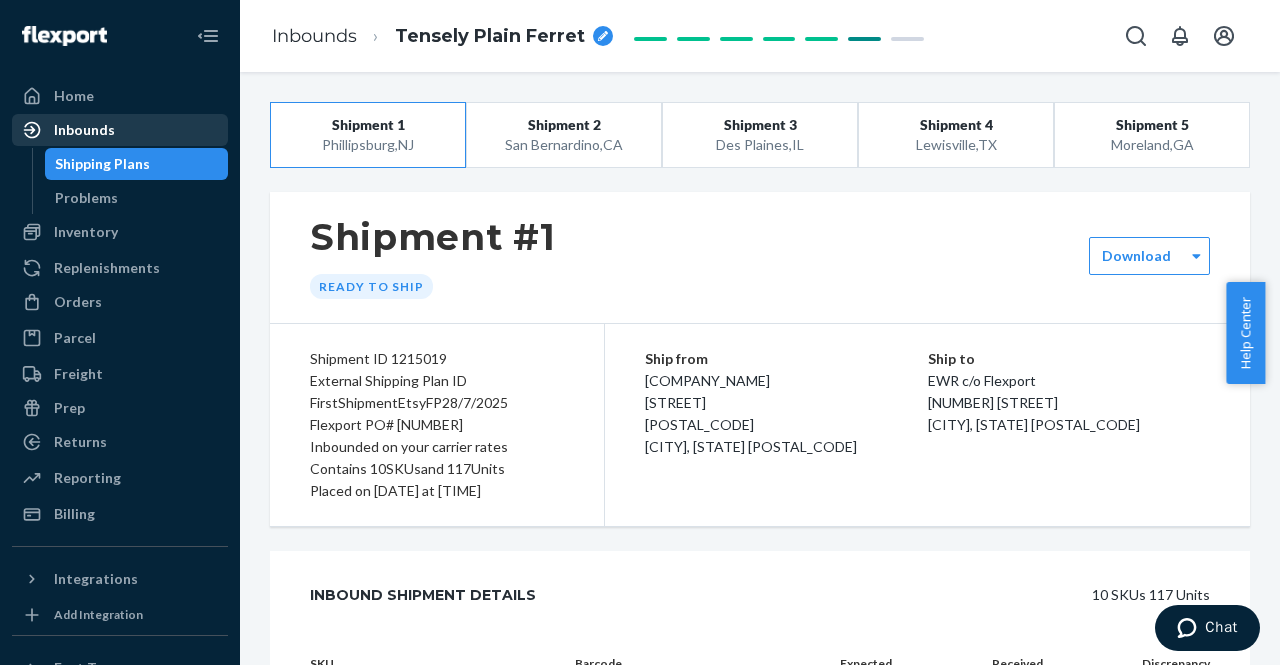 click on "Inbounds" at bounding box center [120, 130] 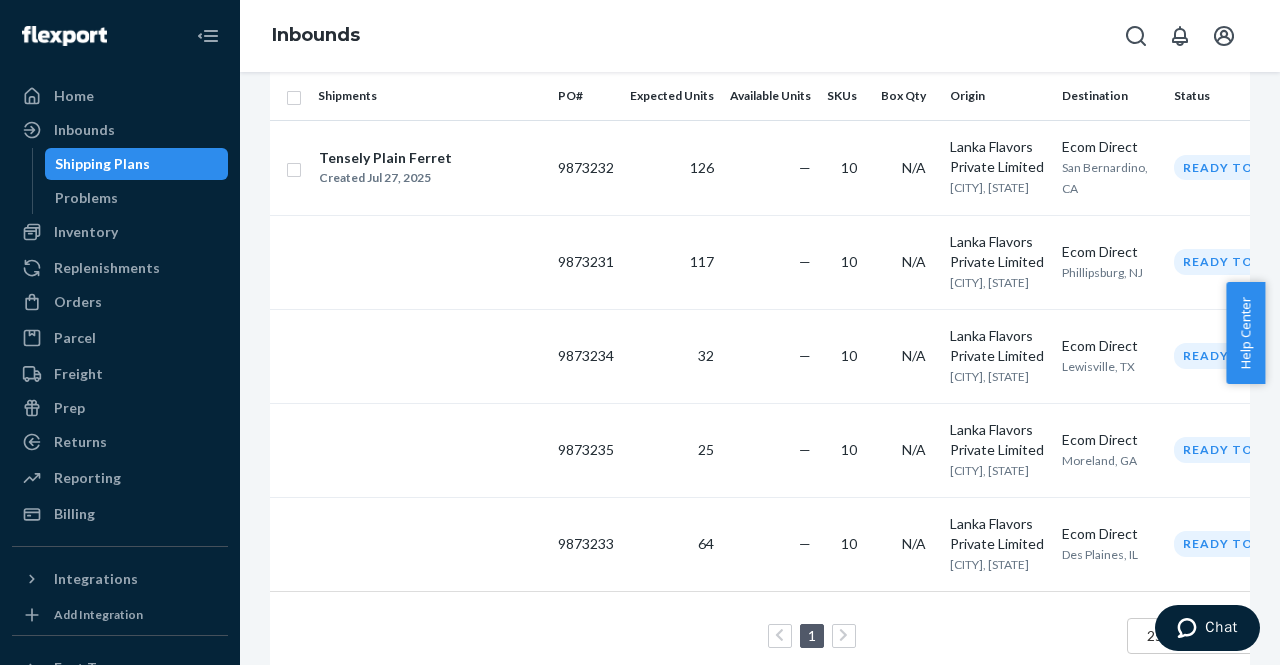 scroll, scrollTop: 316, scrollLeft: 0, axis: vertical 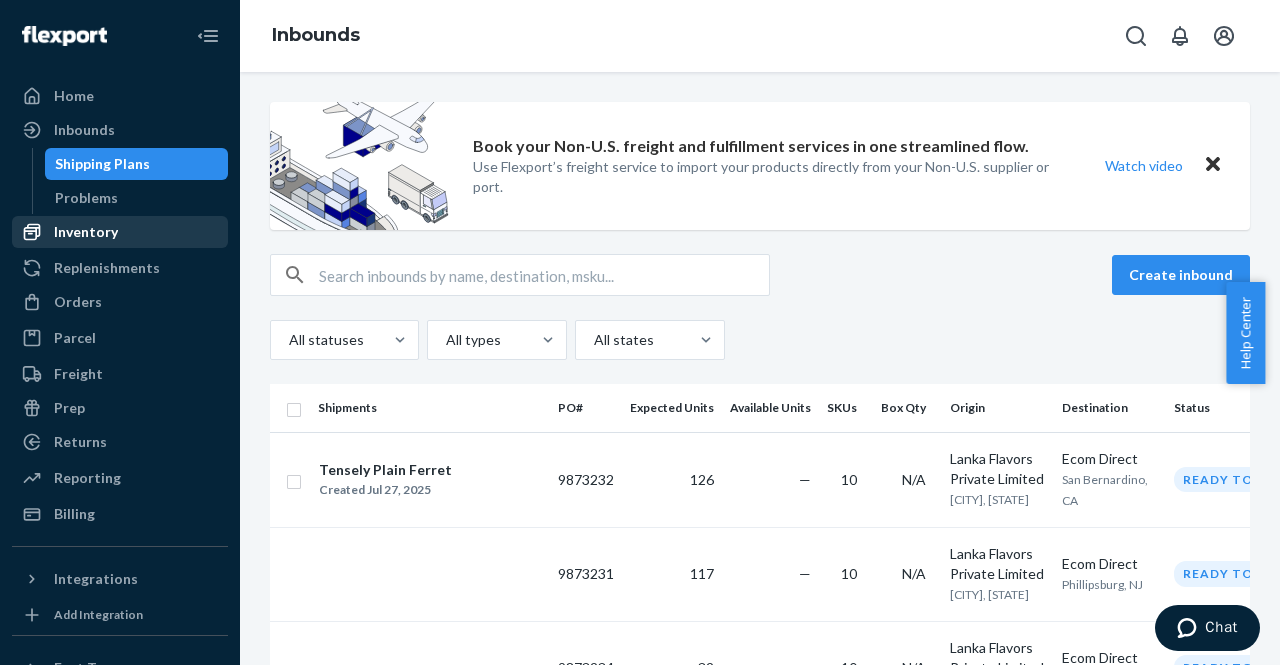 click on "Inventory" at bounding box center (86, 232) 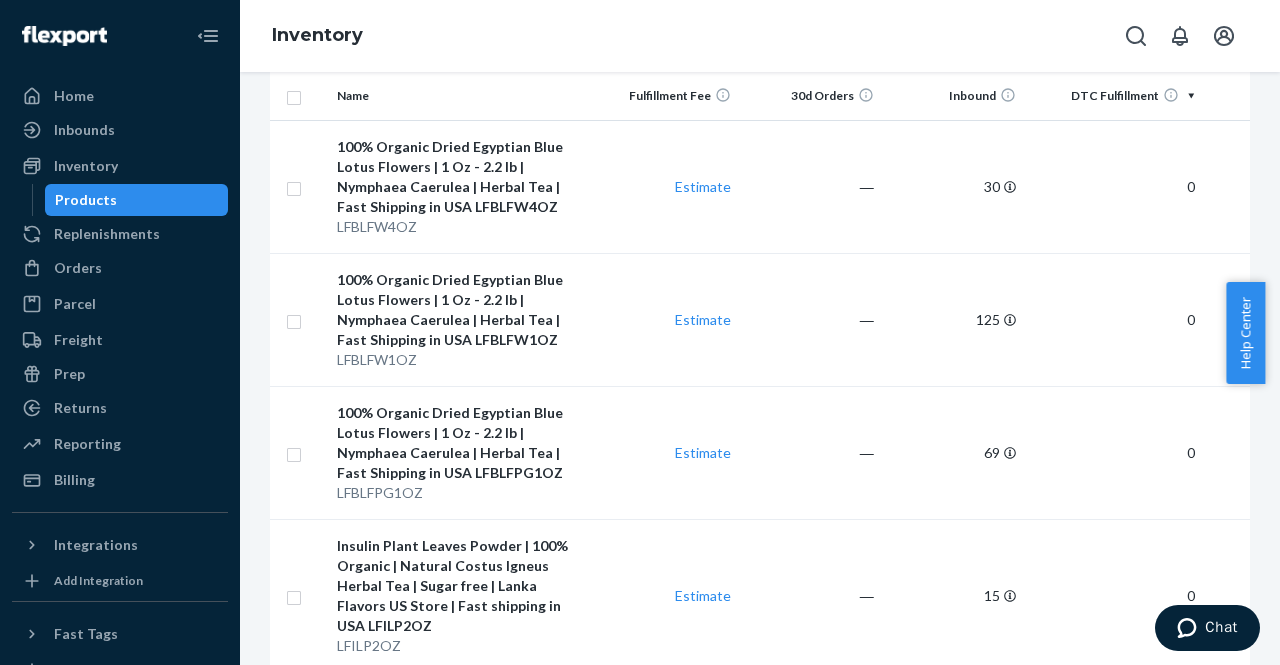 scroll, scrollTop: 246, scrollLeft: 0, axis: vertical 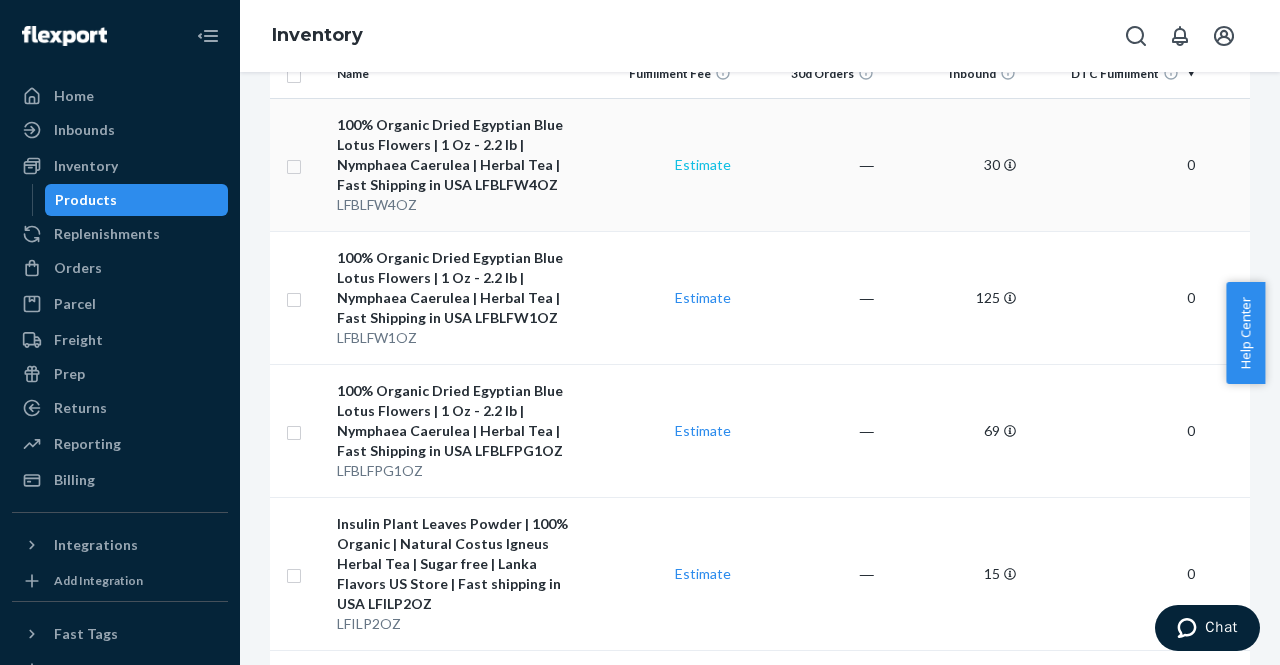 click on "Estimate" at bounding box center [703, 164] 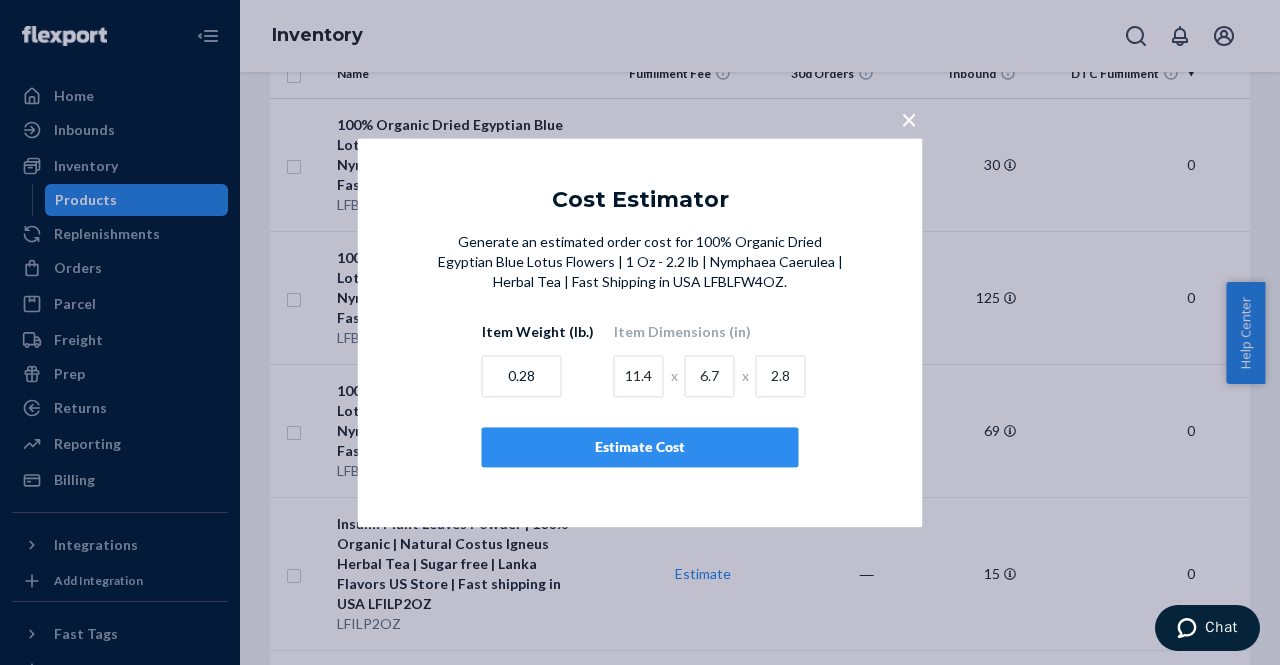 click on "Estimate Cost" at bounding box center (640, 447) 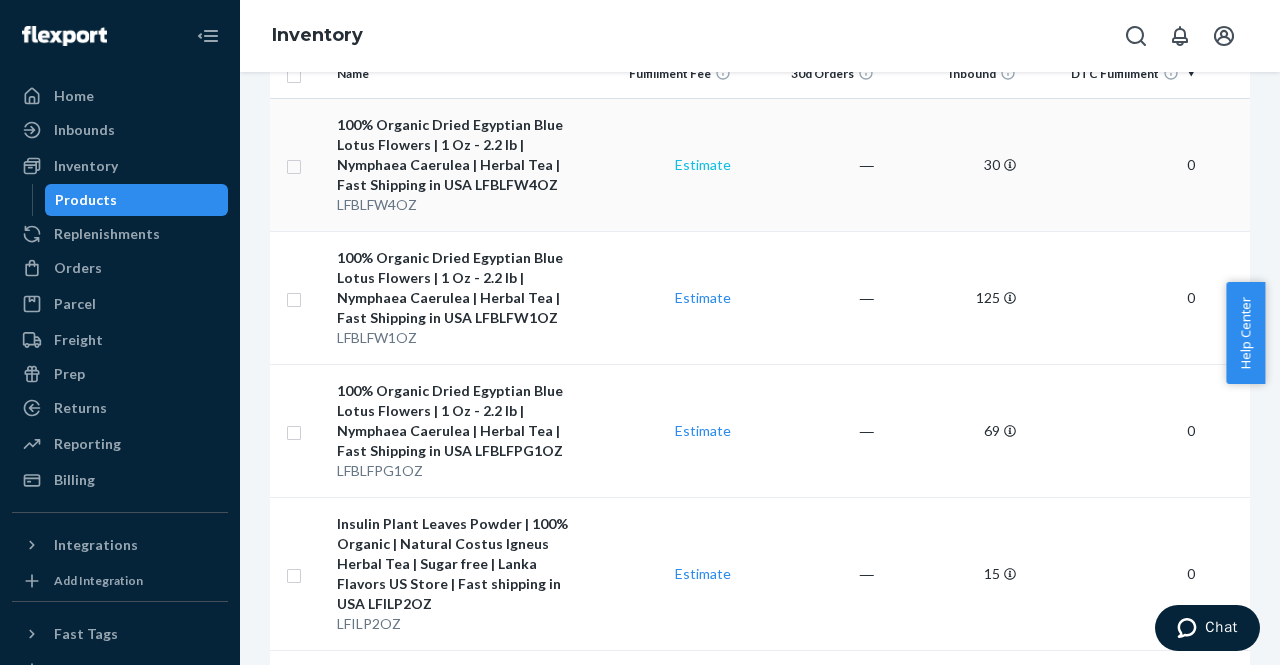 click on "Estimate" at bounding box center (703, 164) 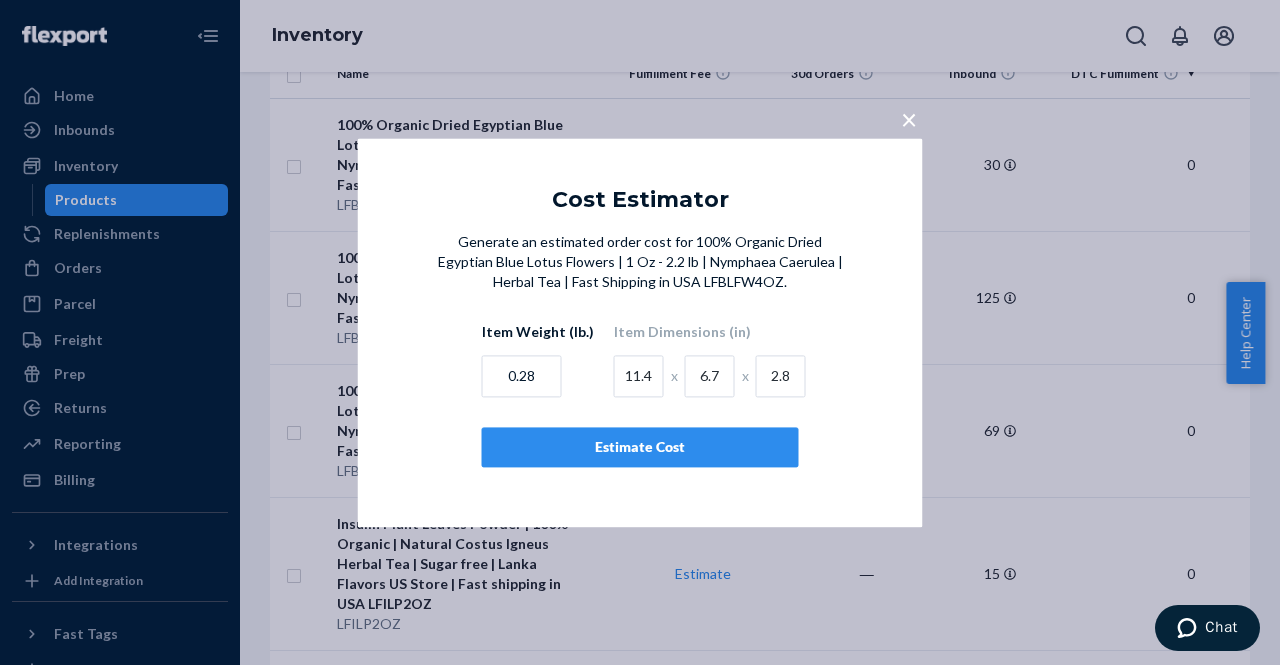 click on "×" at bounding box center [909, 119] 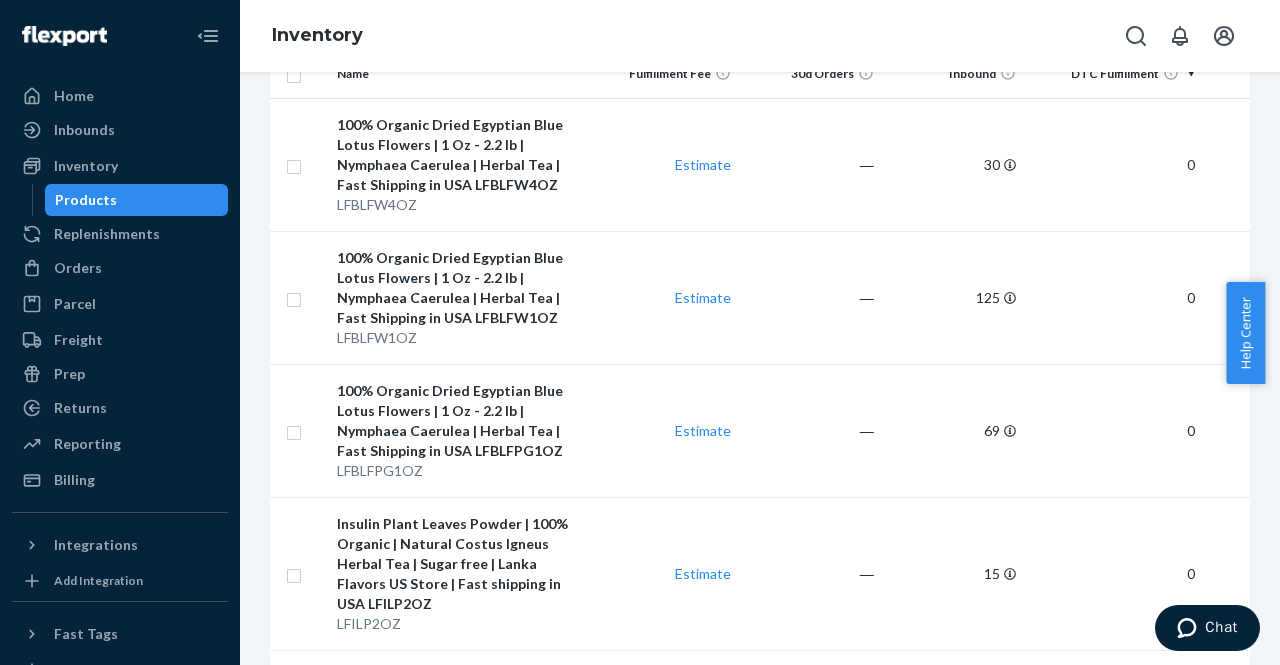 scroll, scrollTop: 2, scrollLeft: 0, axis: vertical 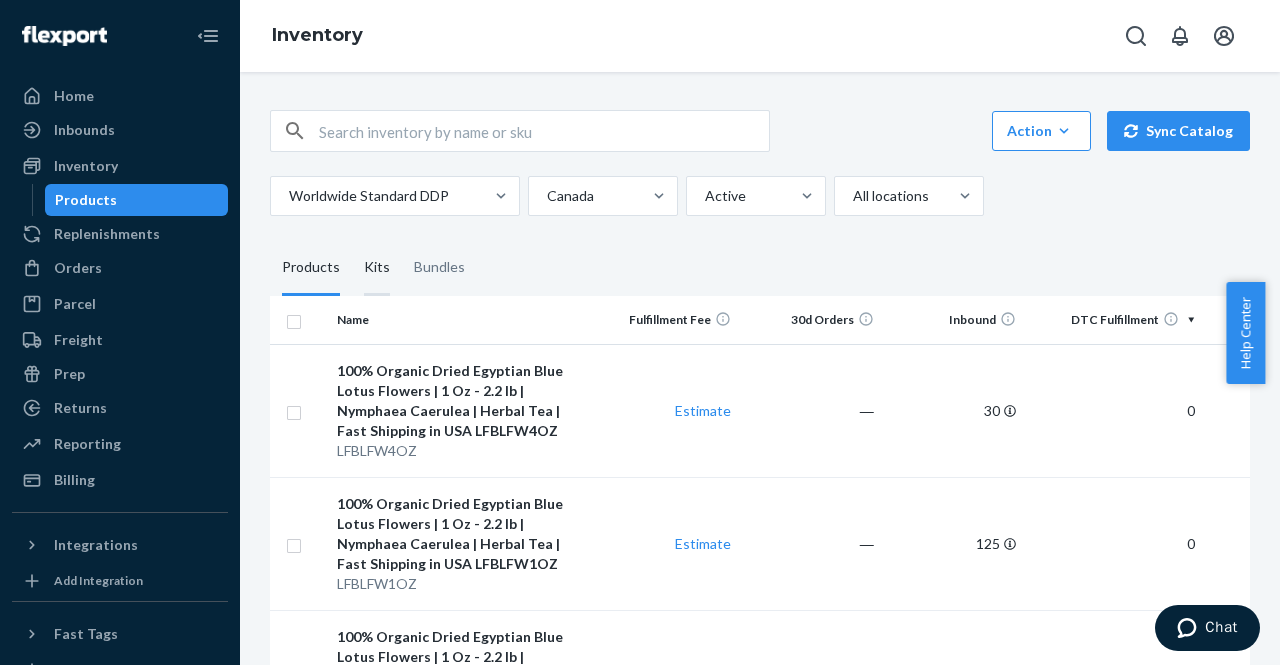 click on "Kits" at bounding box center [377, 268] 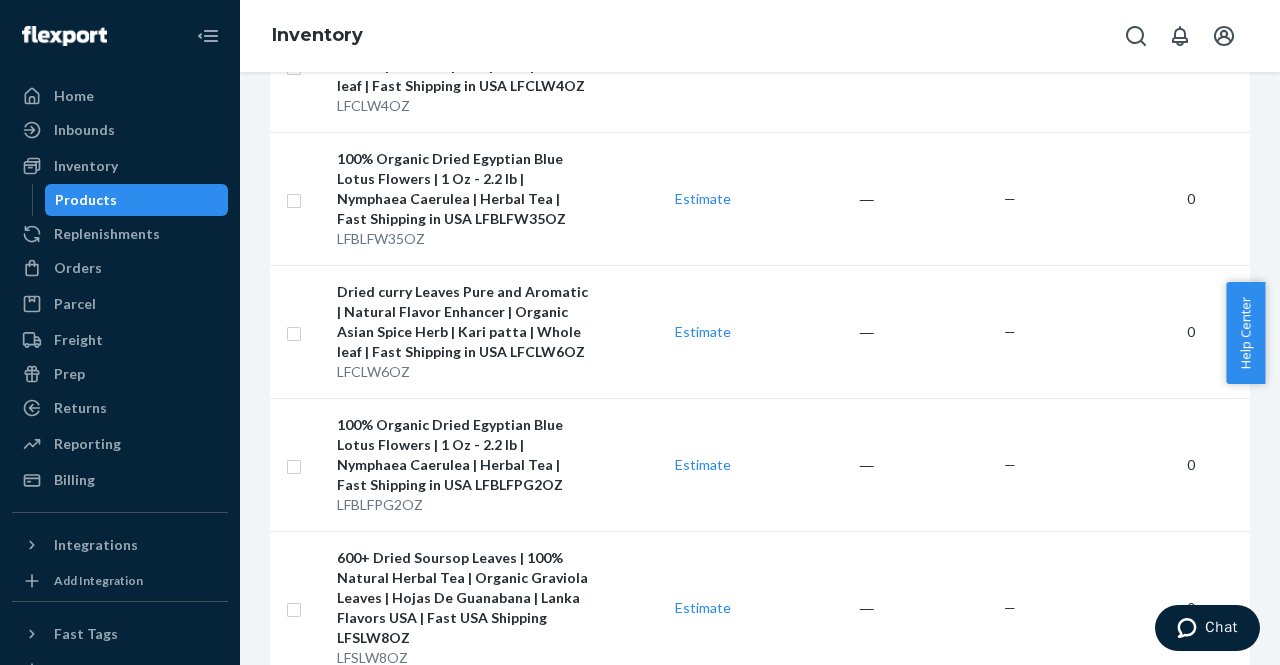 scroll, scrollTop: 1281, scrollLeft: 0, axis: vertical 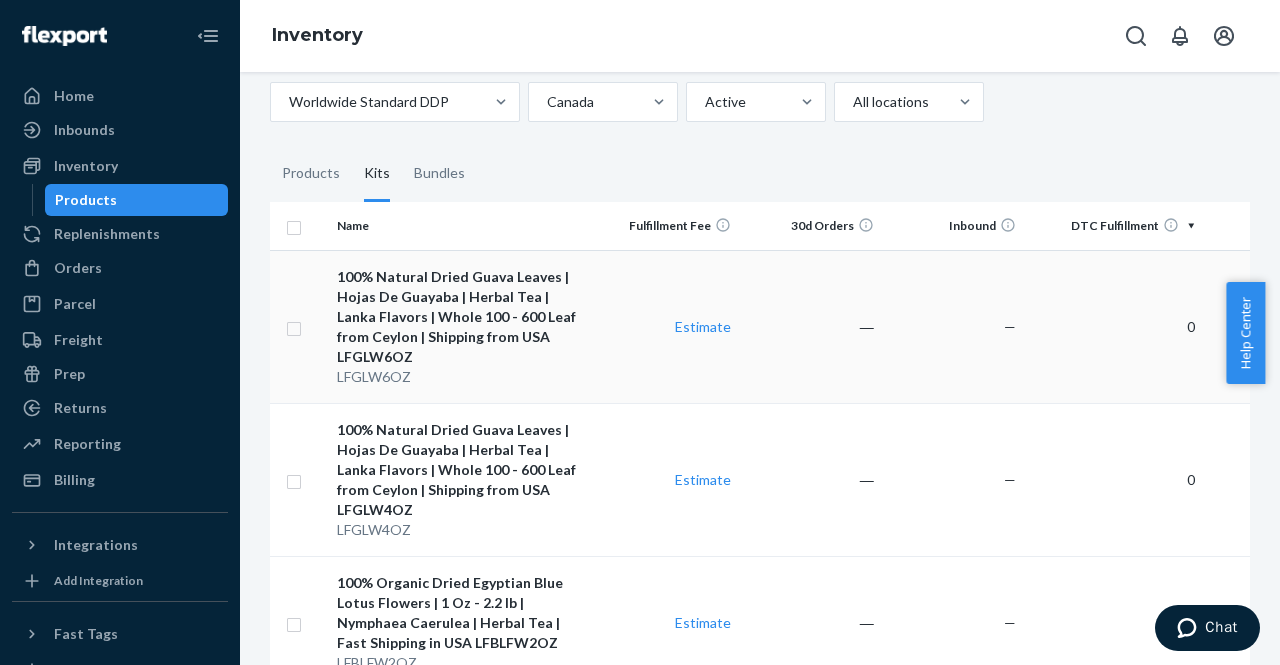click on "100% Natural Dried Guava Leaves | Hojas De Guayaba | Herbal Tea | Lanka Flavors | Whole 100 - 600 Leaf from Ceylon | Shipping from USA LFGLW6OZ" at bounding box center (462, 317) 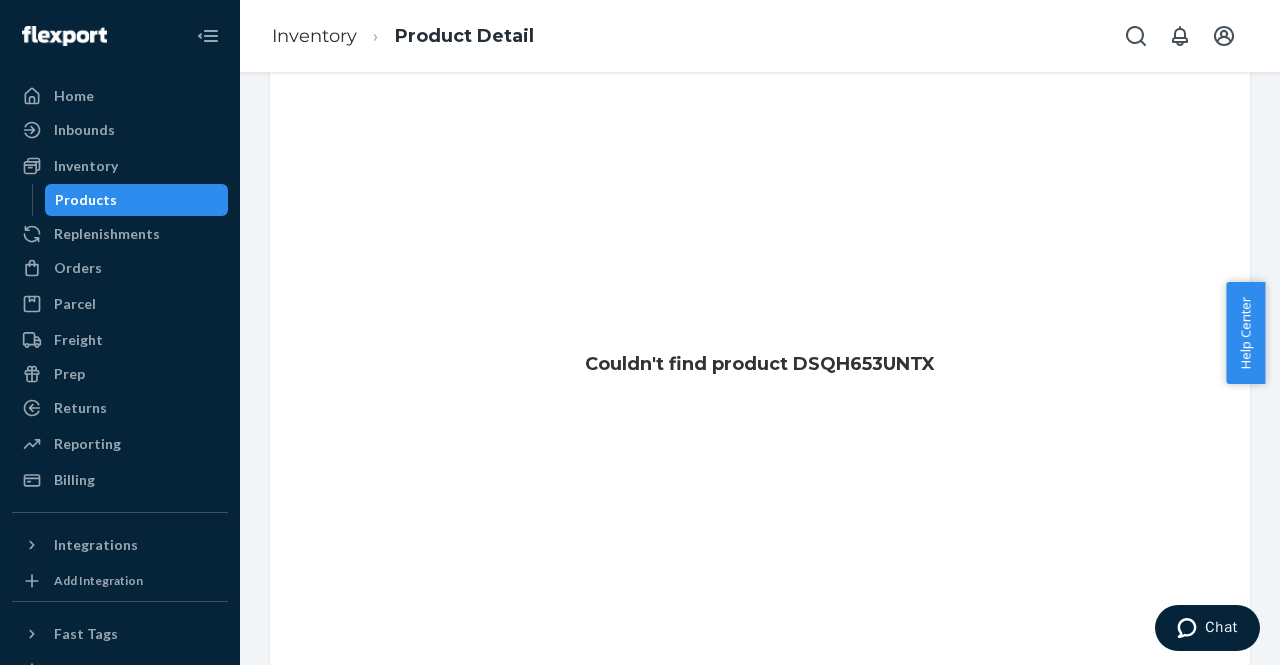 scroll, scrollTop: 0, scrollLeft: 0, axis: both 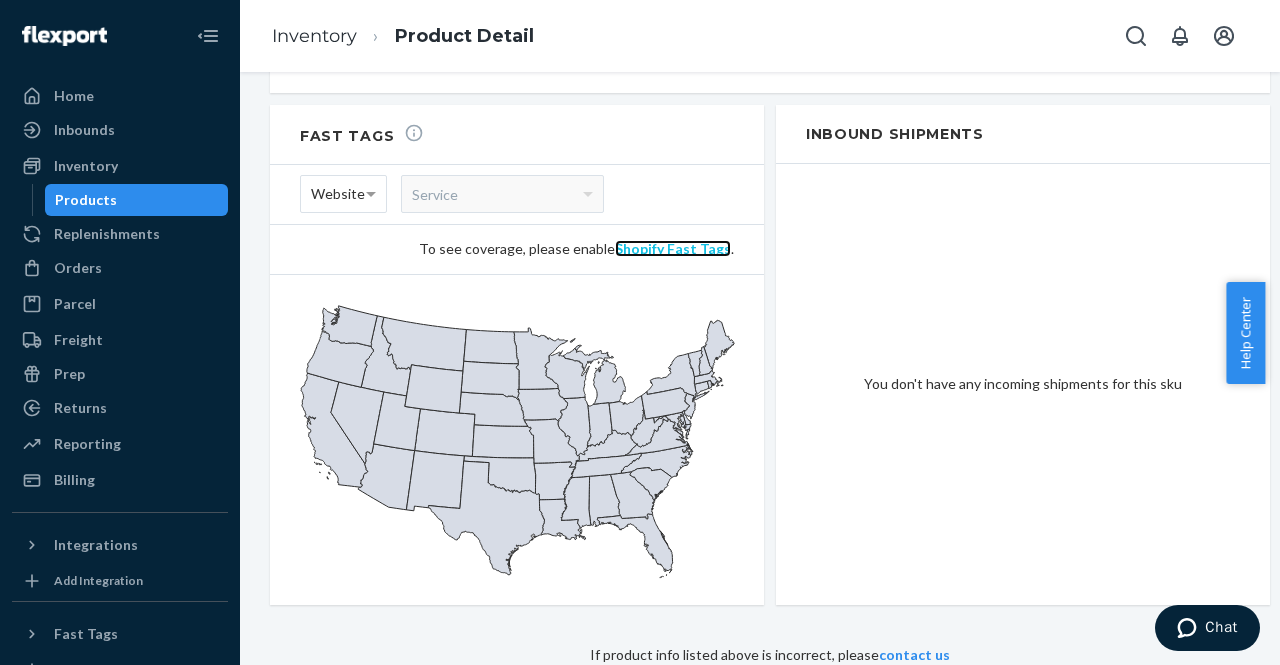 click on "Shopify Fast Tags" at bounding box center (673, 248) 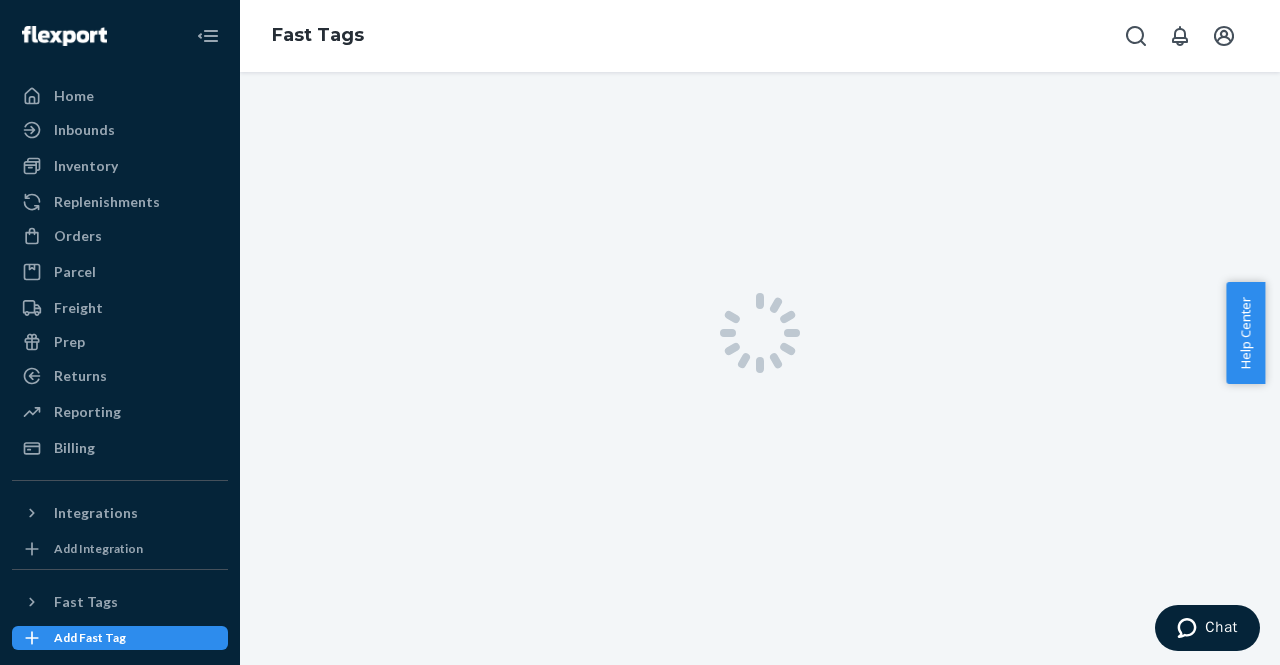 scroll, scrollTop: 0, scrollLeft: 0, axis: both 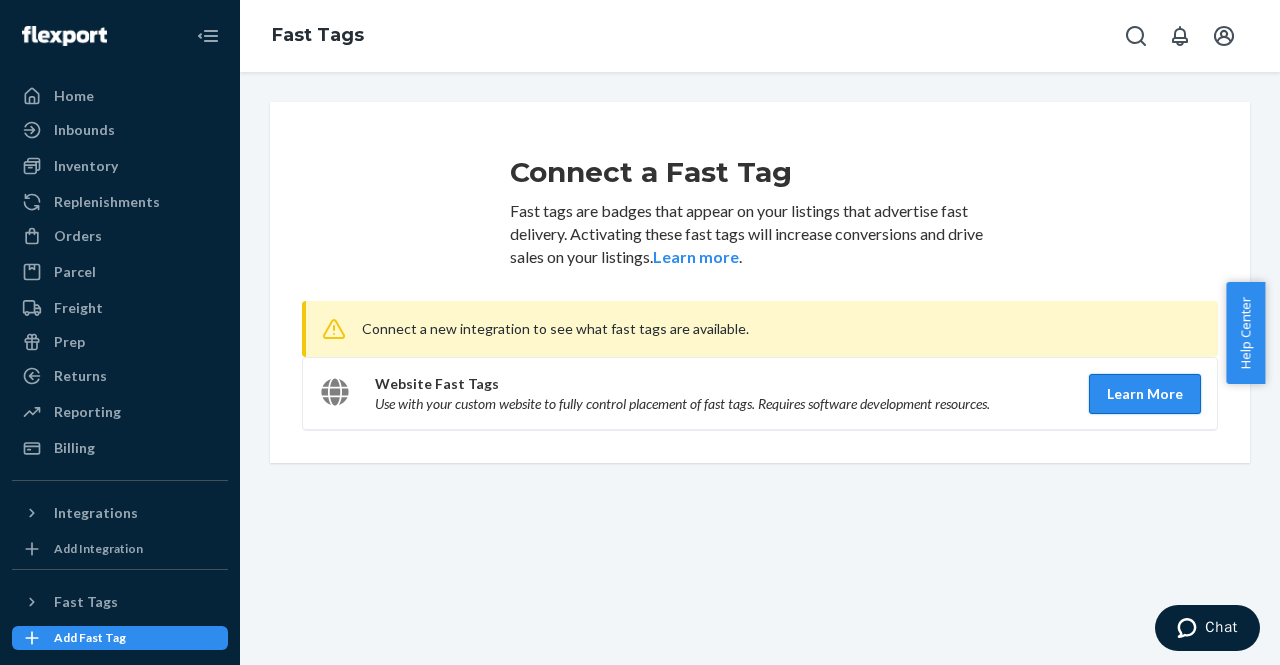 click on "Learn More" at bounding box center (1145, 394) 